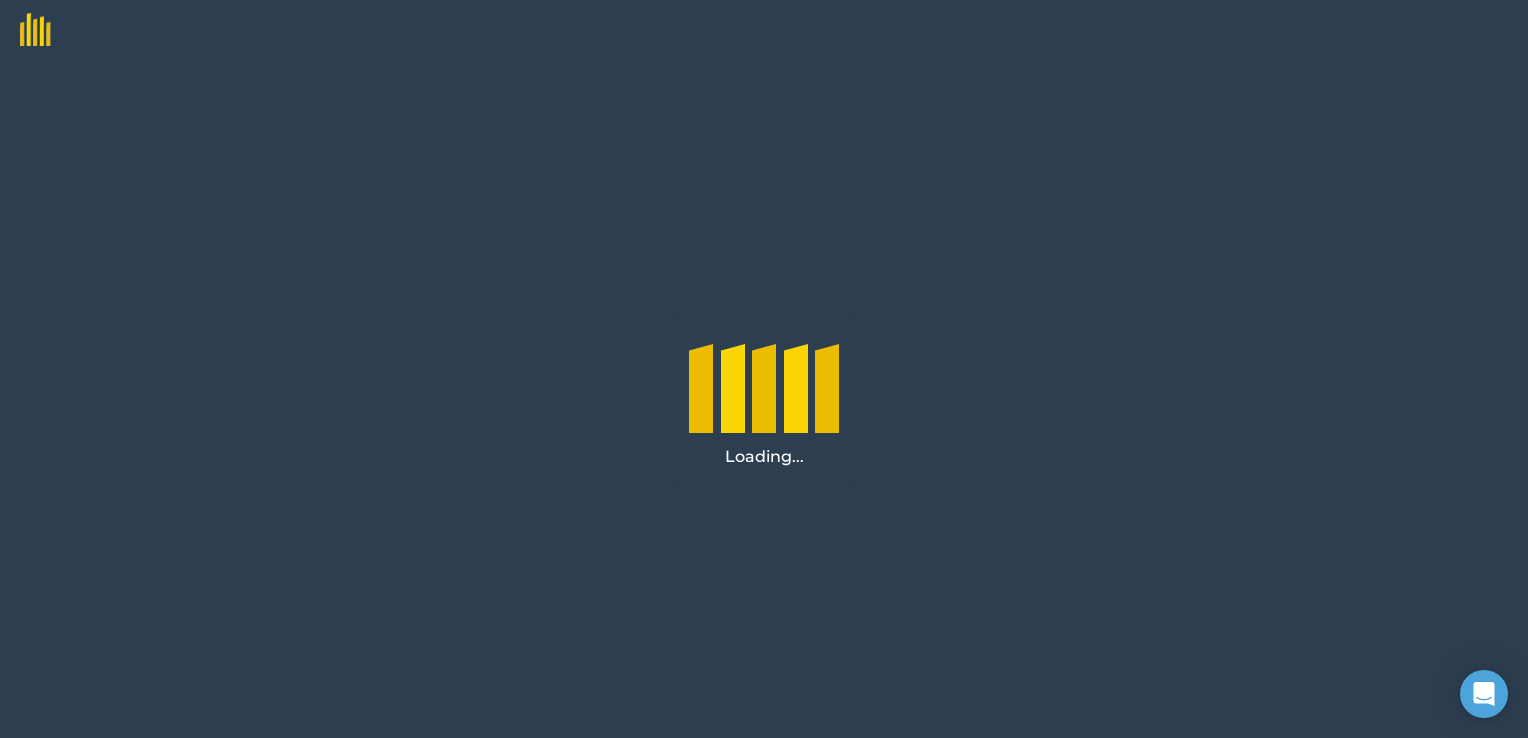 scroll, scrollTop: 0, scrollLeft: 0, axis: both 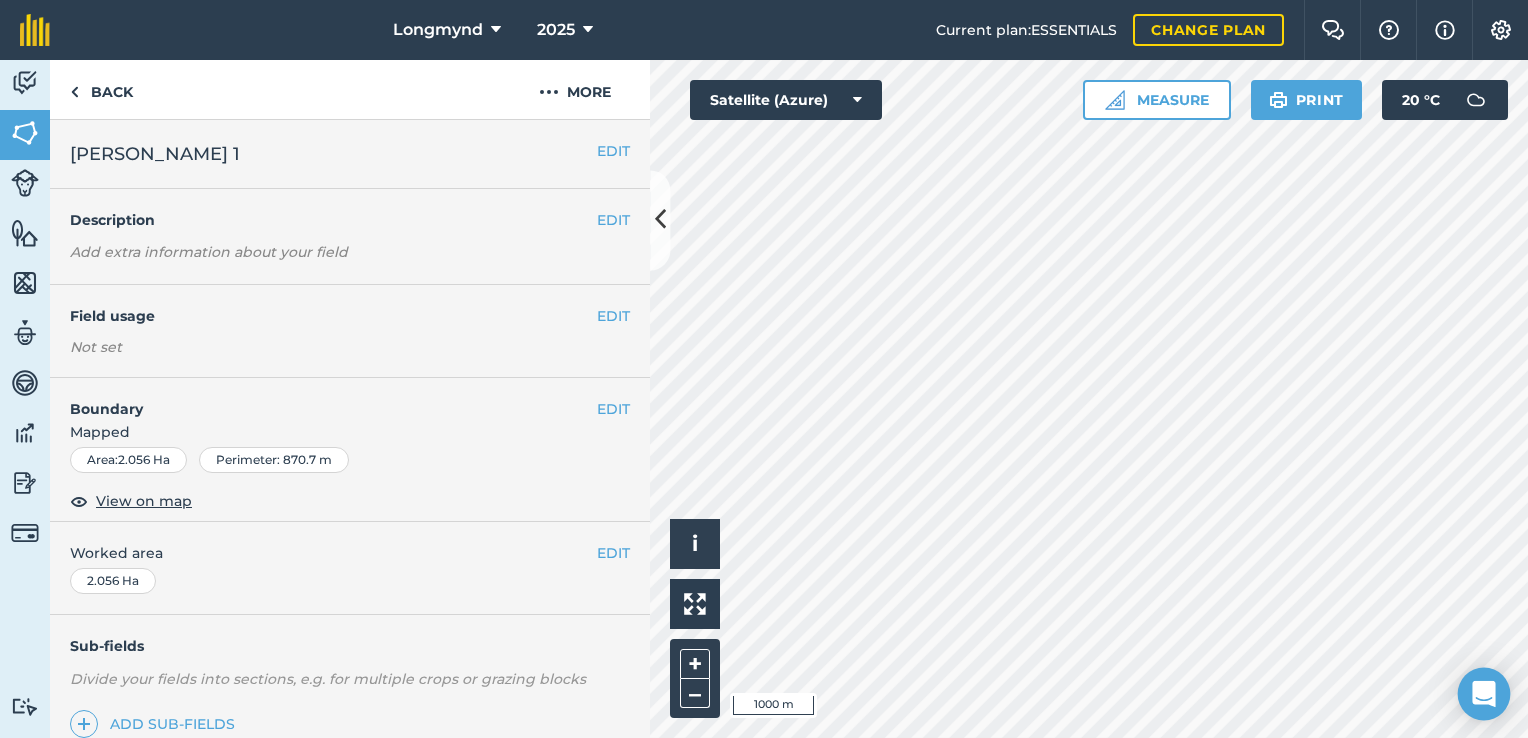click 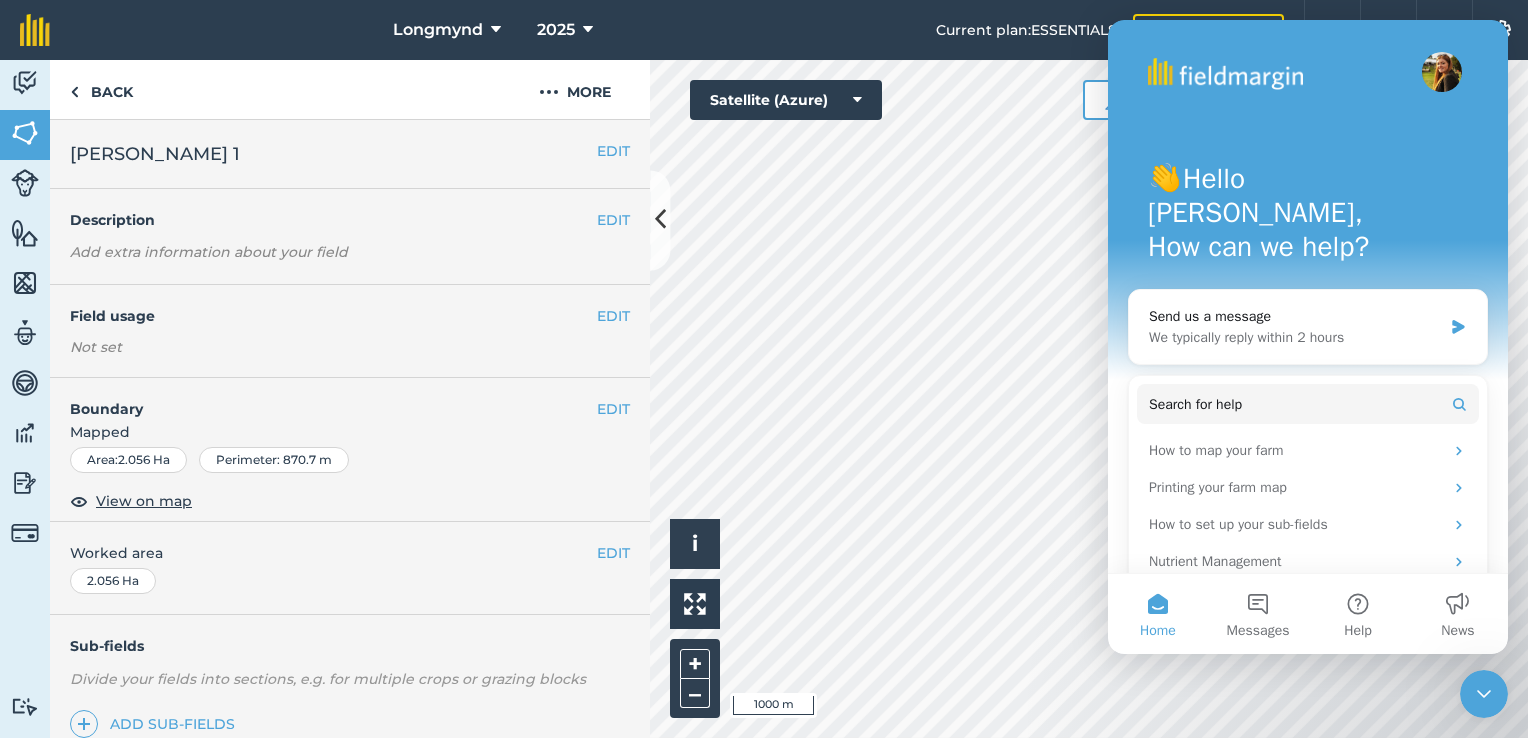 scroll, scrollTop: 0, scrollLeft: 0, axis: both 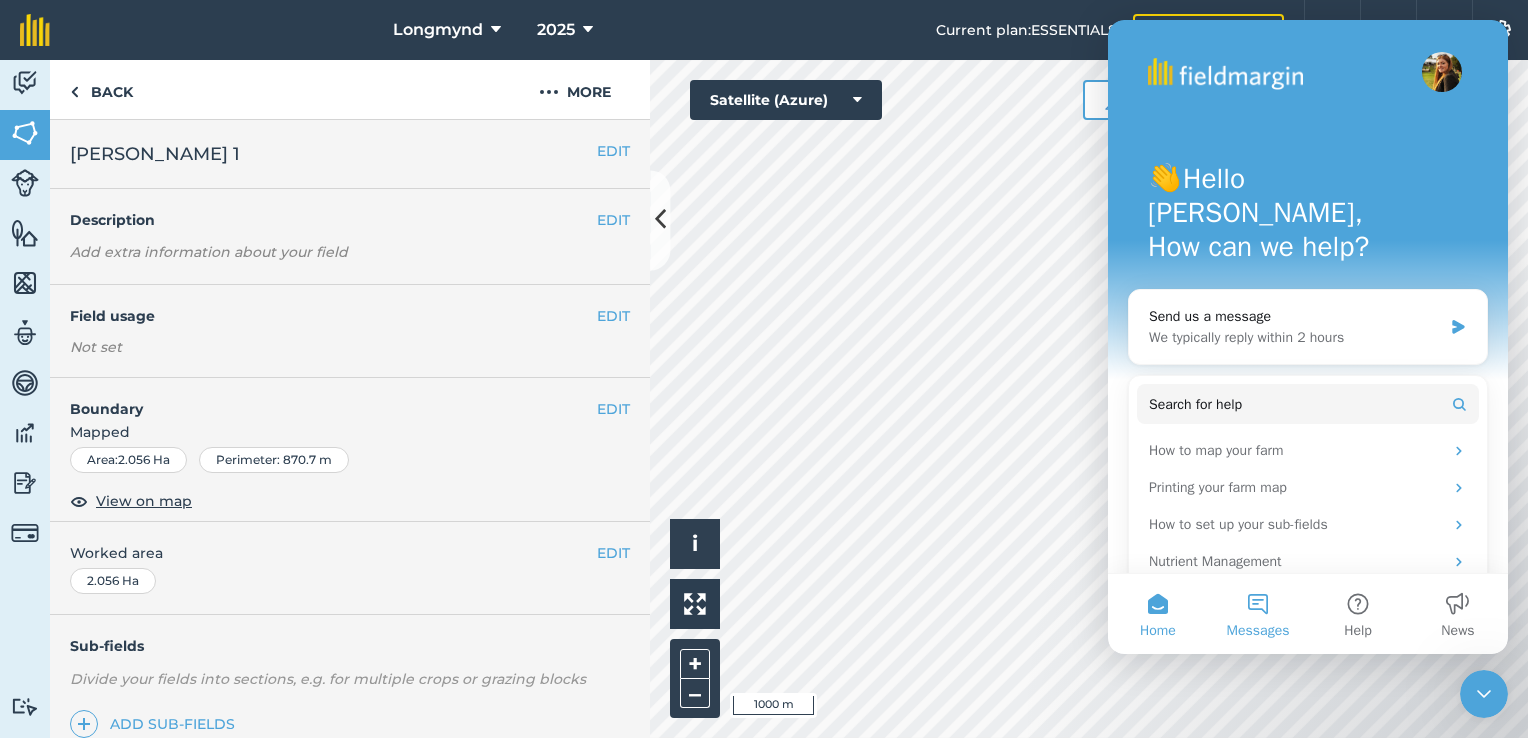 click on "Messages" at bounding box center [1258, 614] 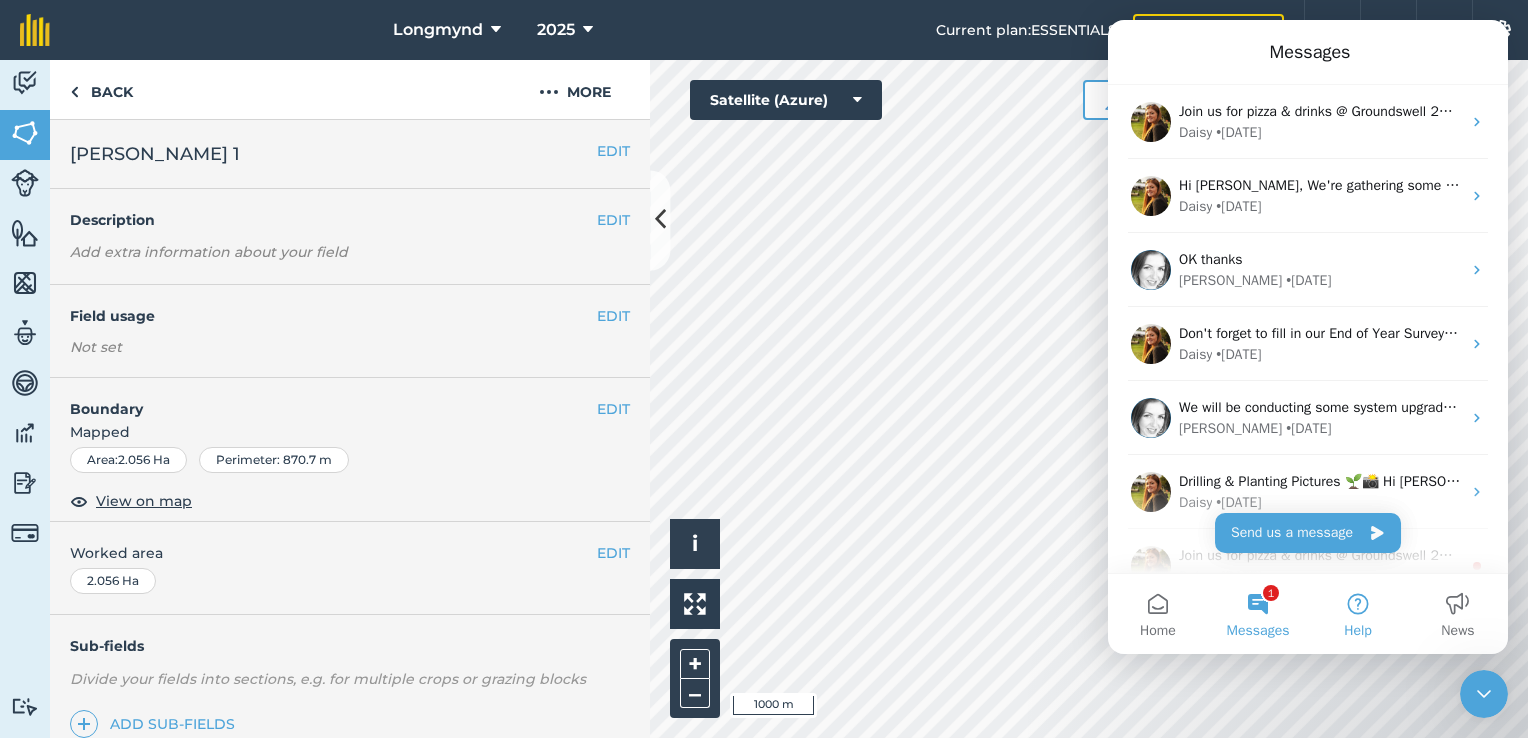 click on "Help" at bounding box center [1358, 614] 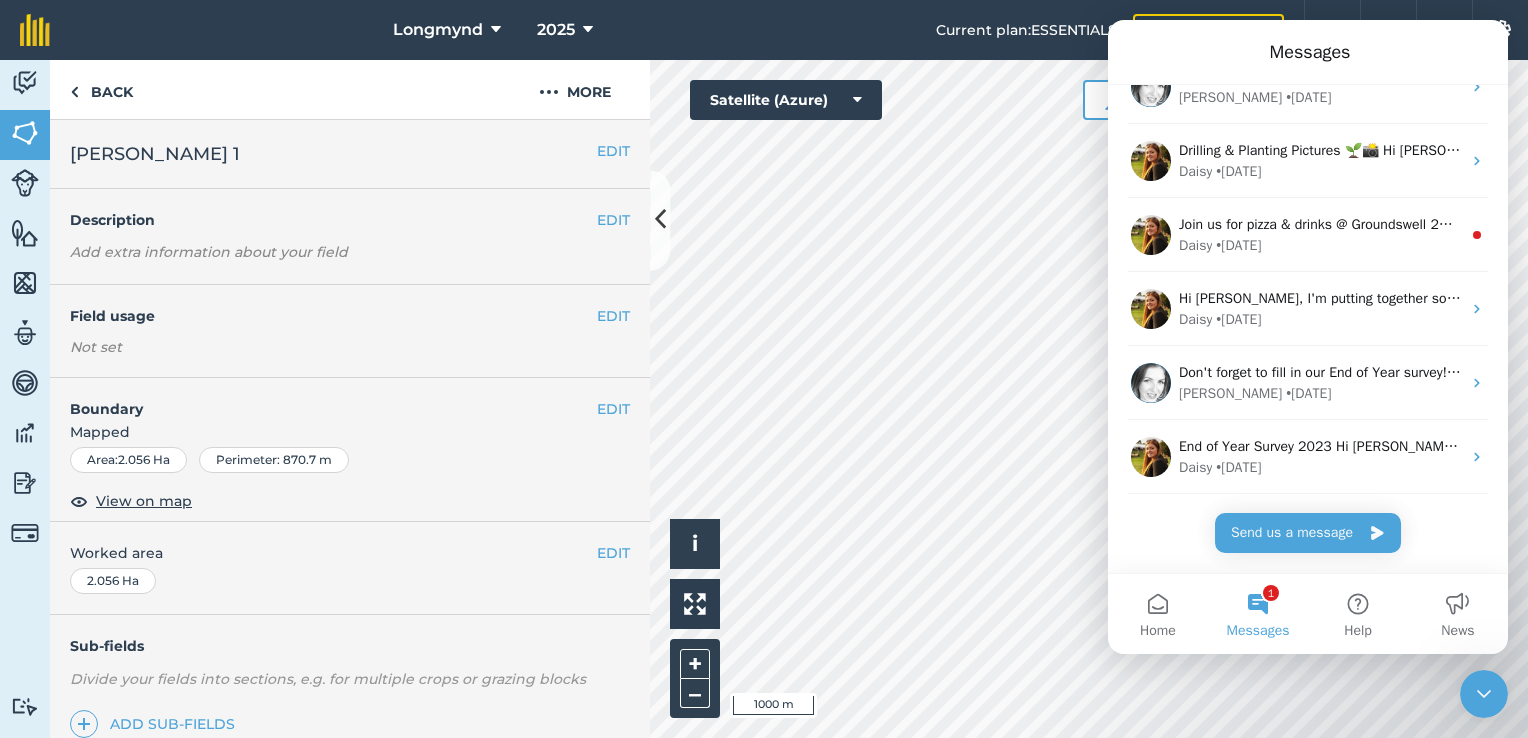 scroll, scrollTop: 0, scrollLeft: 0, axis: both 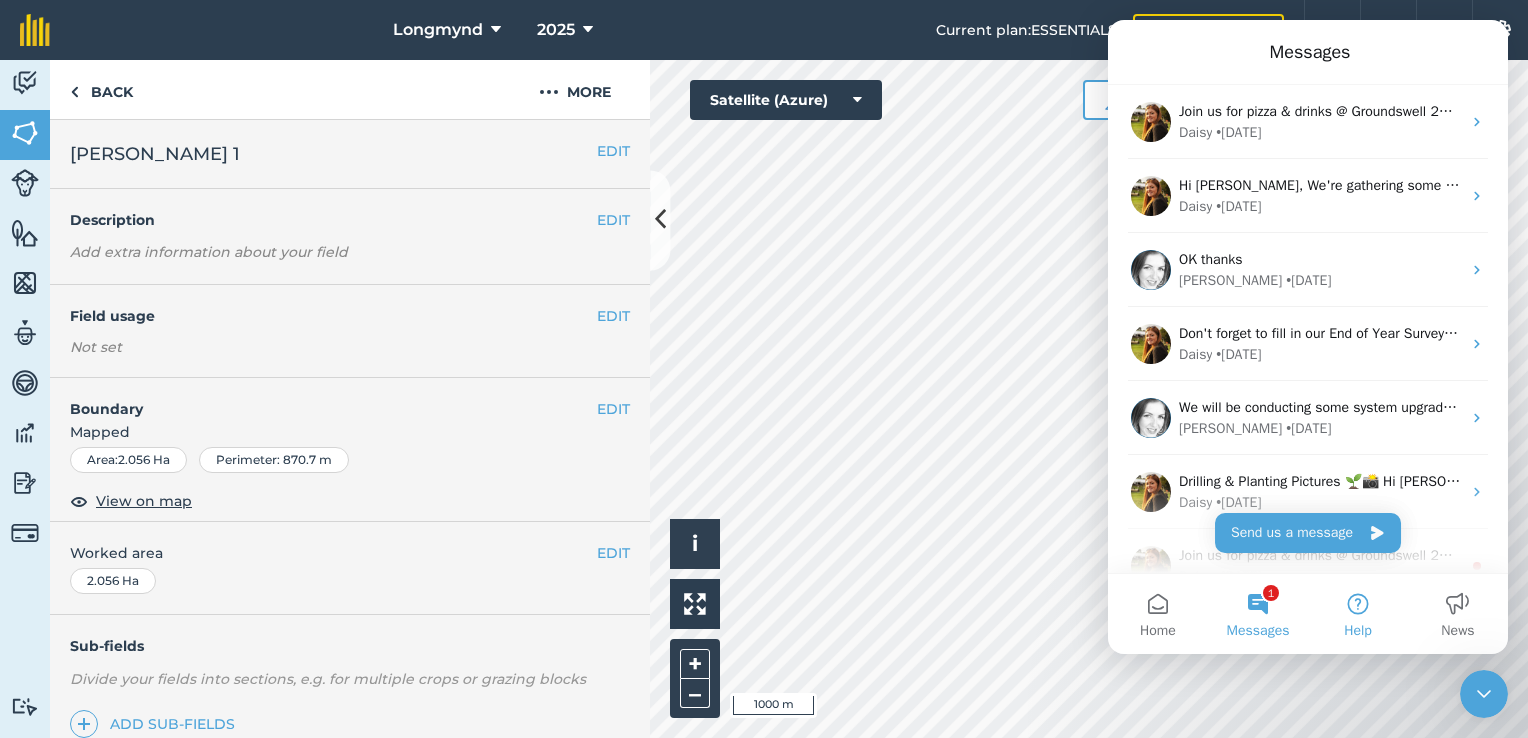 click on "Help" at bounding box center [1358, 614] 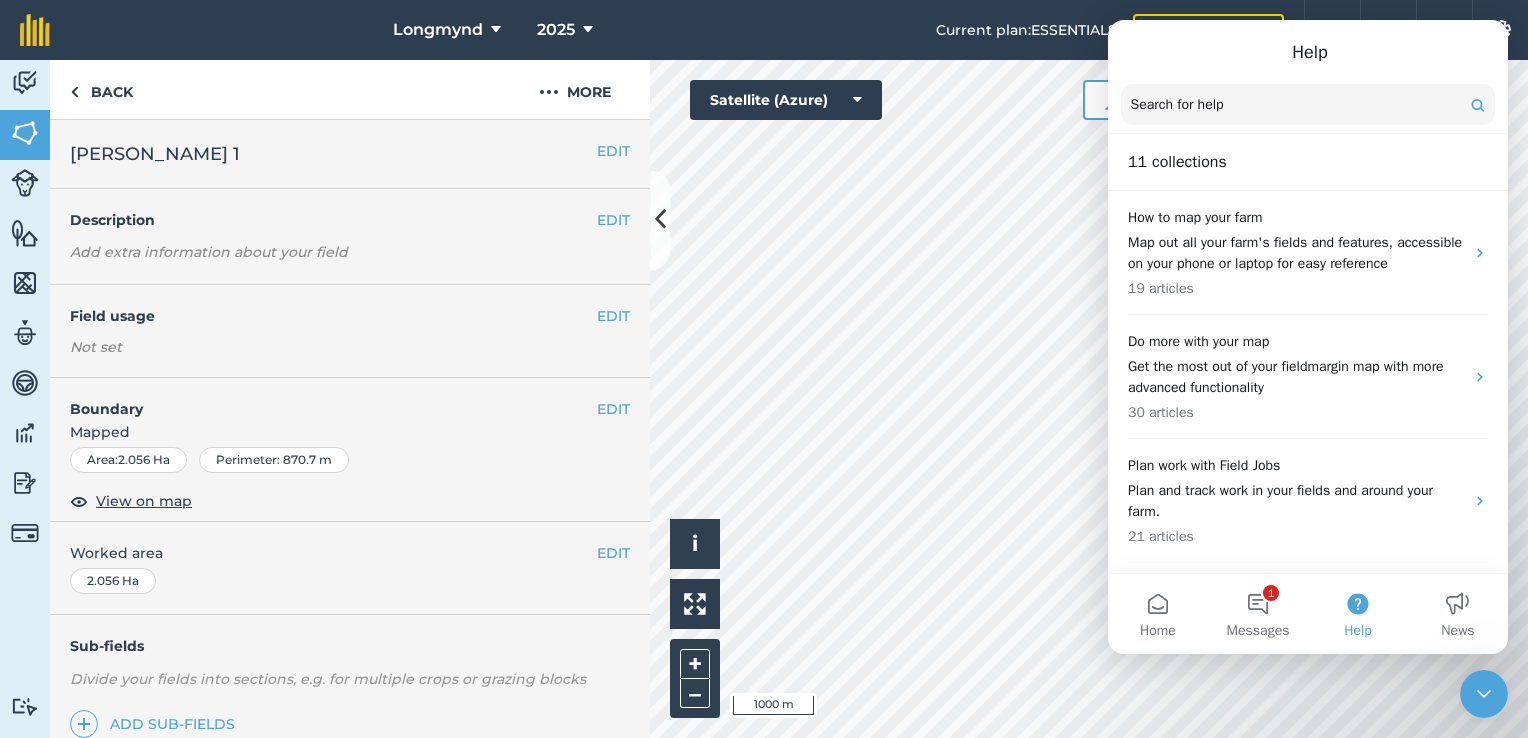 click on "Search for help" at bounding box center (1177, 105) 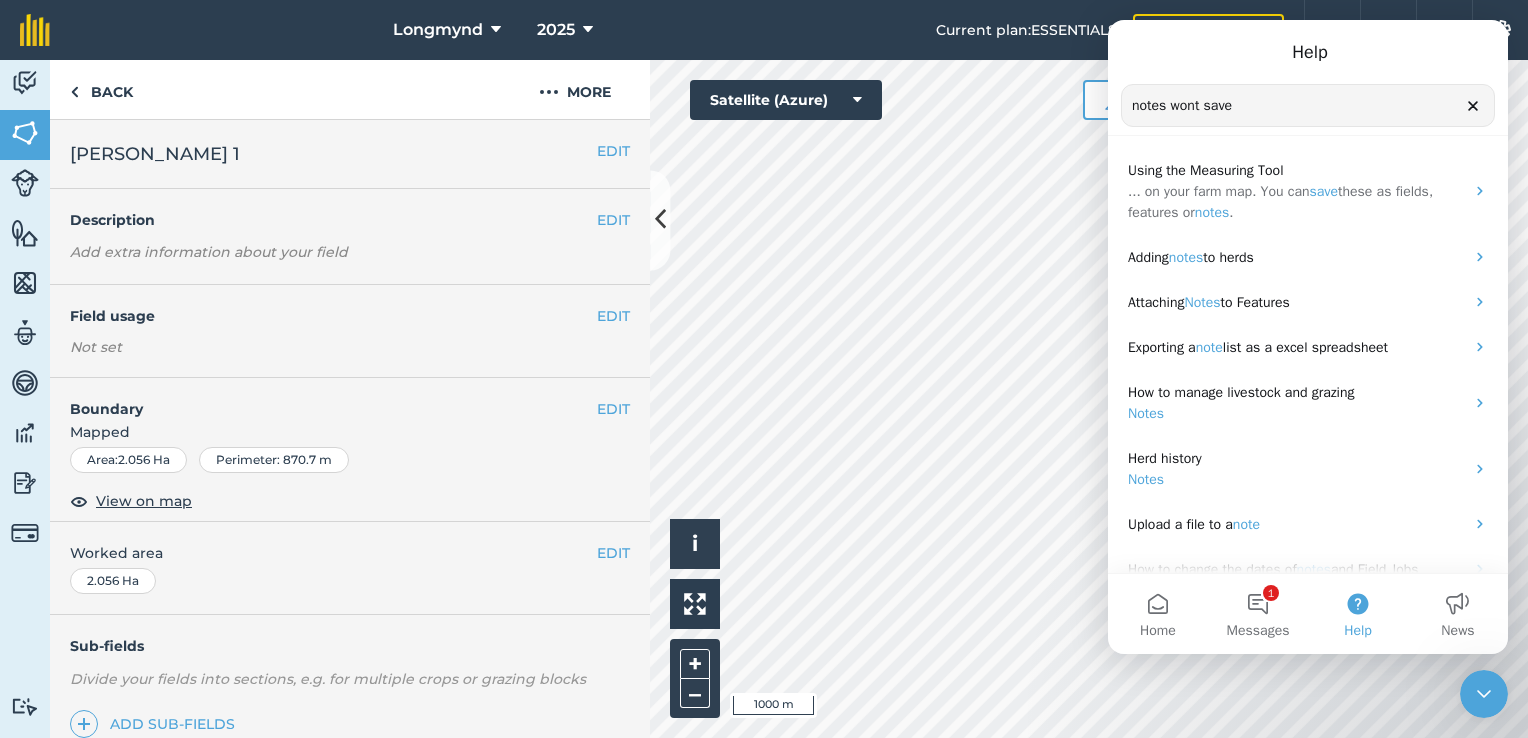 type on "notes wont save" 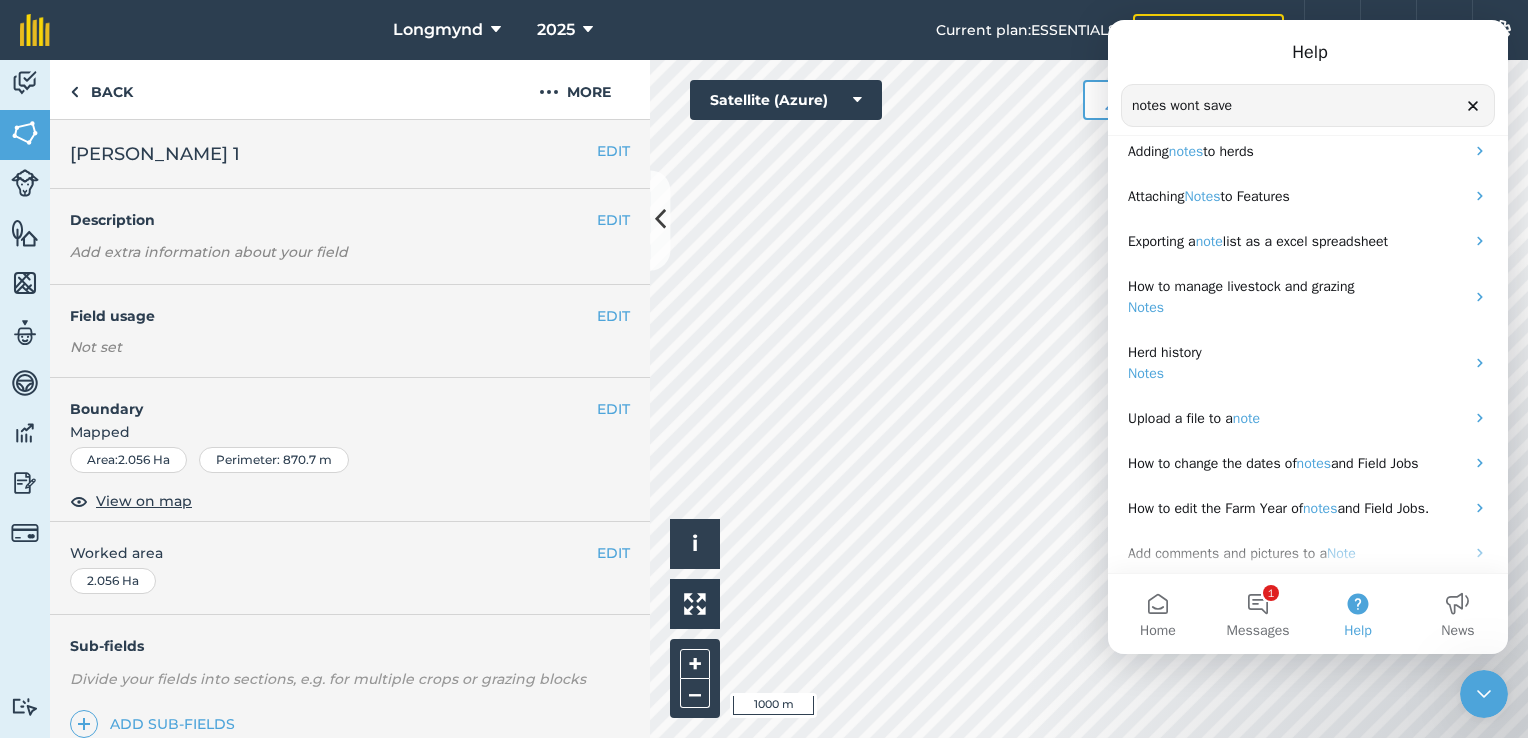 scroll, scrollTop: 0, scrollLeft: 0, axis: both 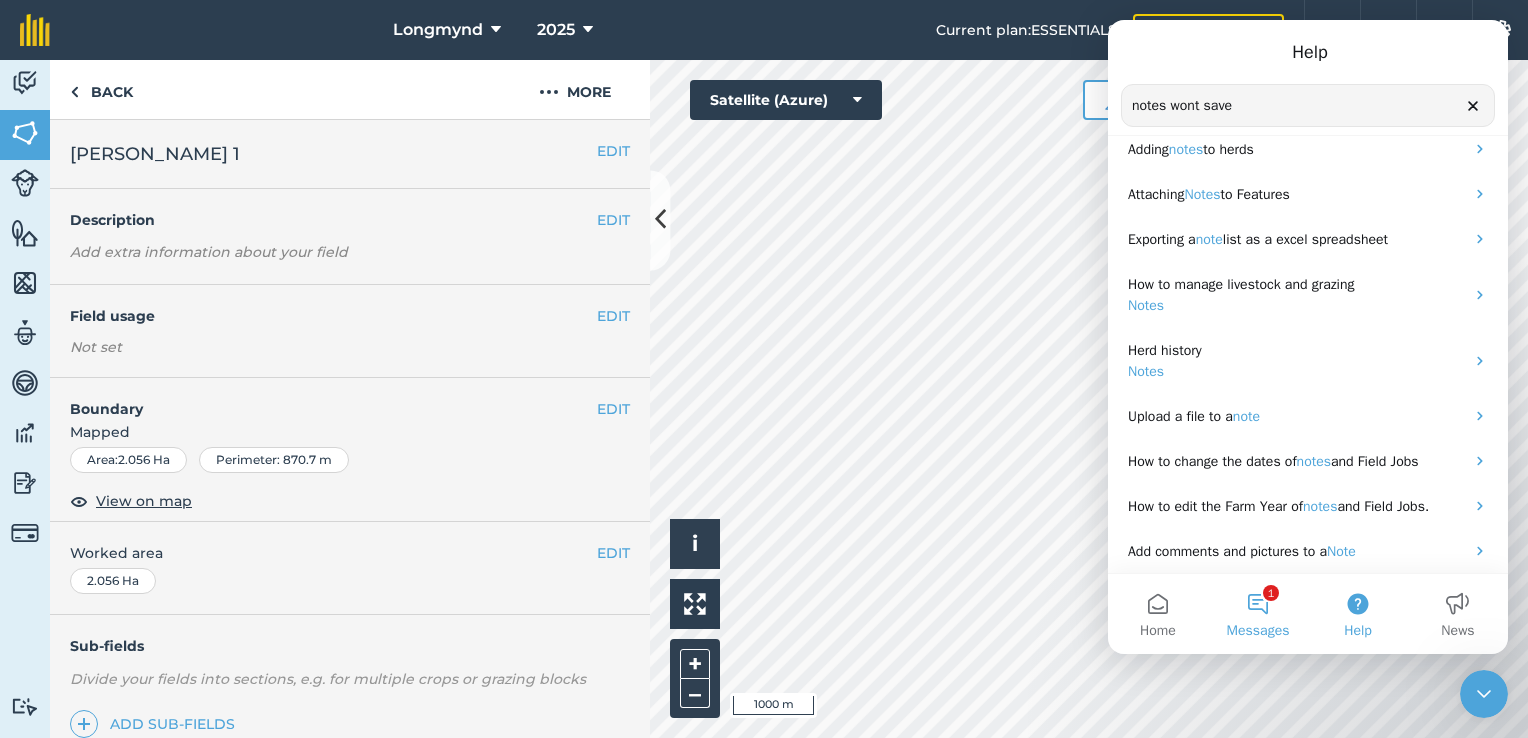 click on "1 Messages" at bounding box center (1258, 614) 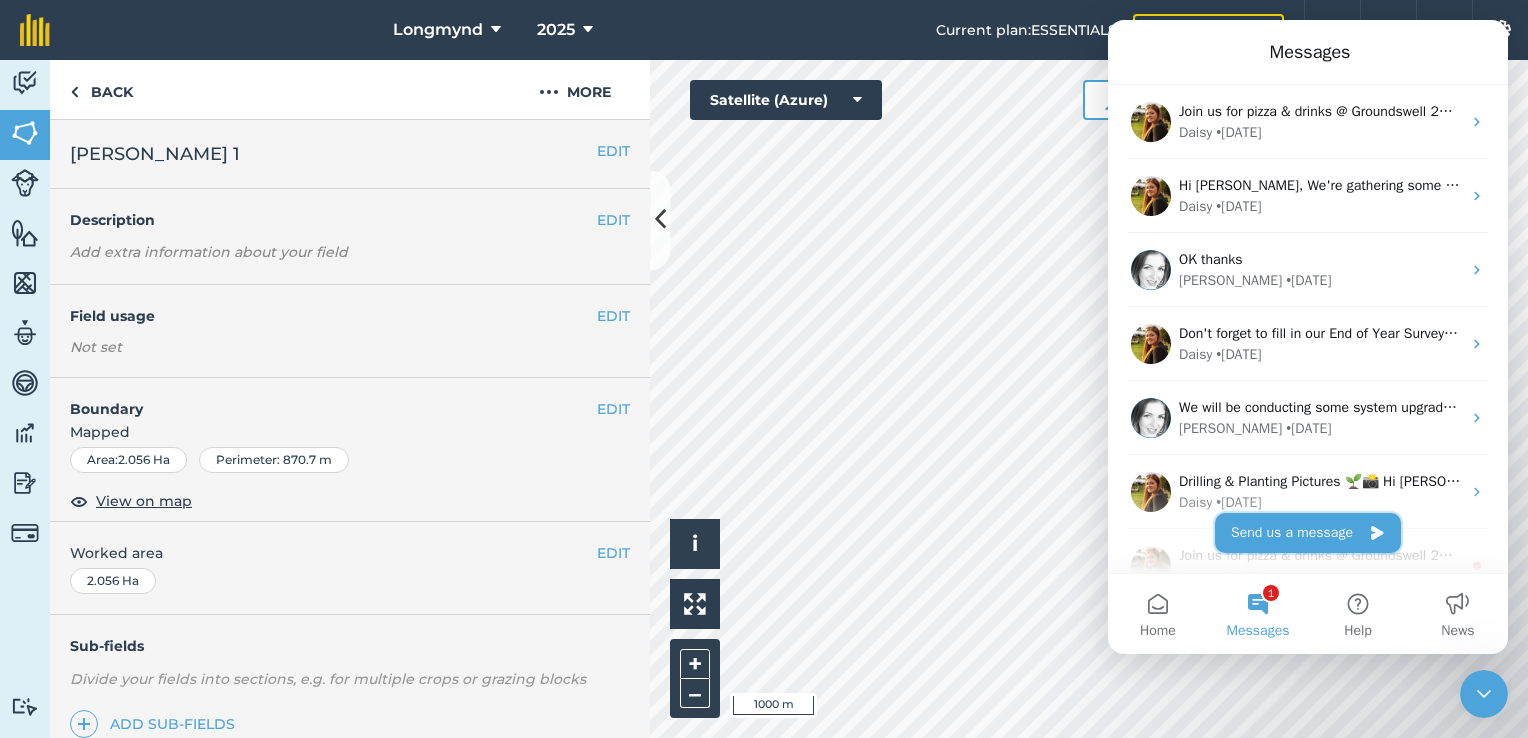 click on "Send us a message" at bounding box center (1308, 533) 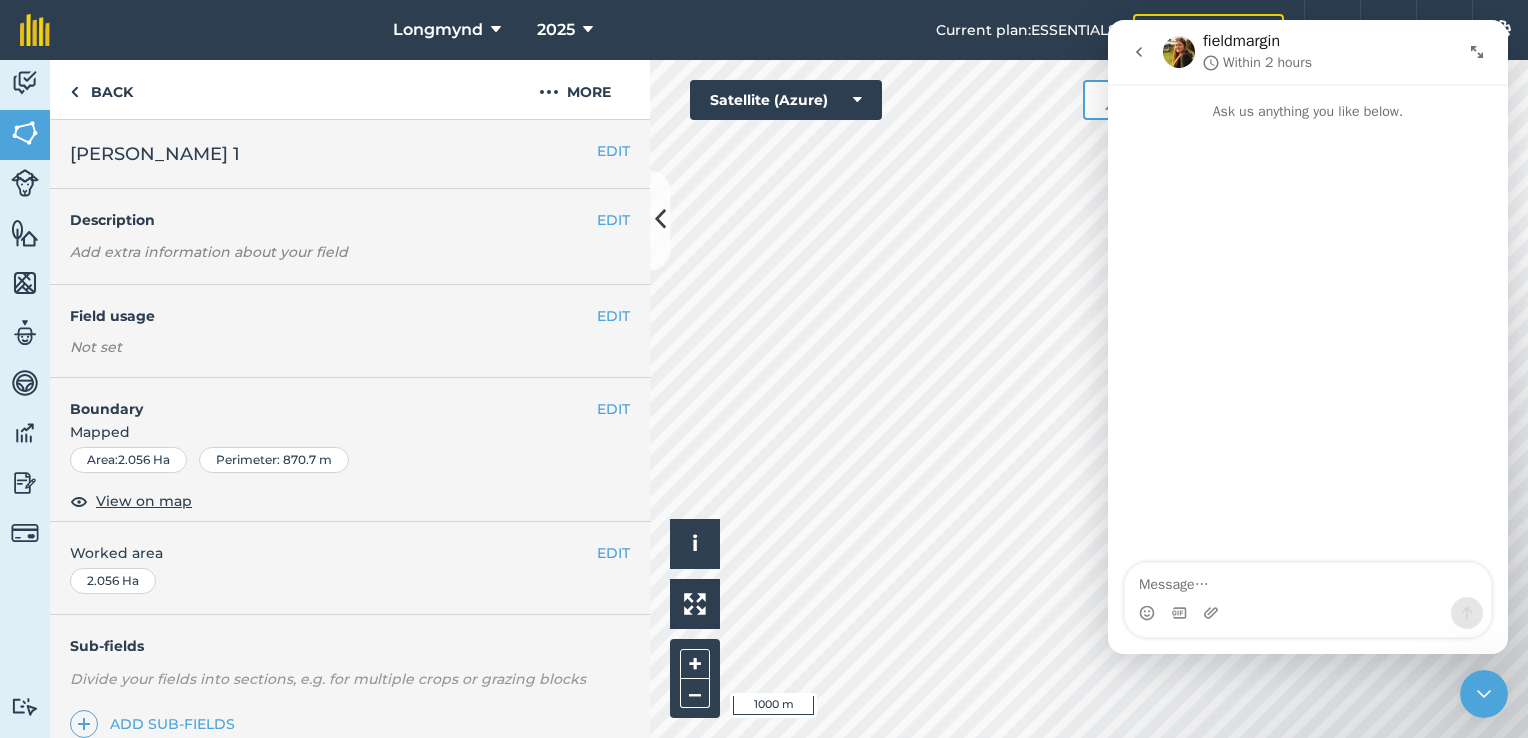 type on "h" 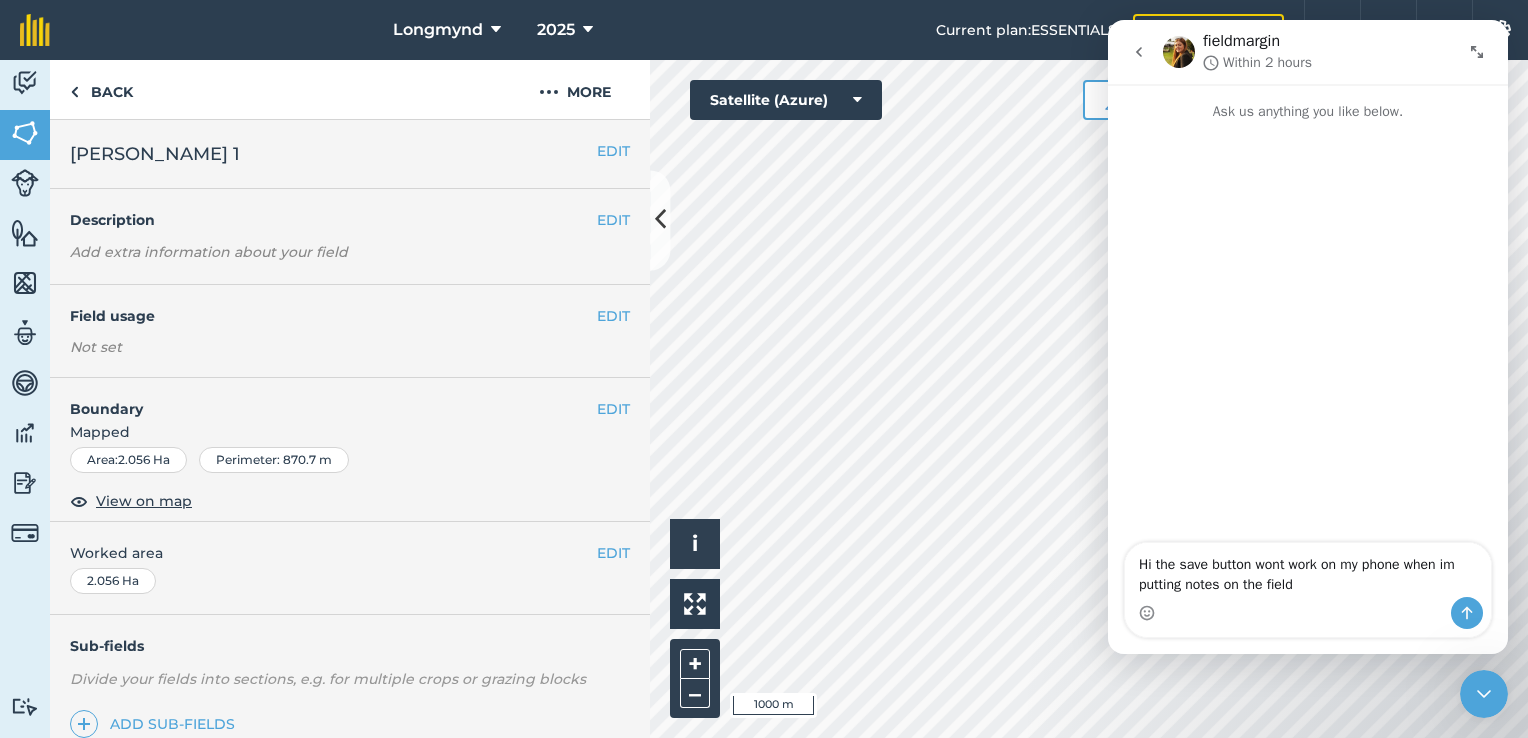 type on "Hi the save button wont work on my phone when im putting notes on the field" 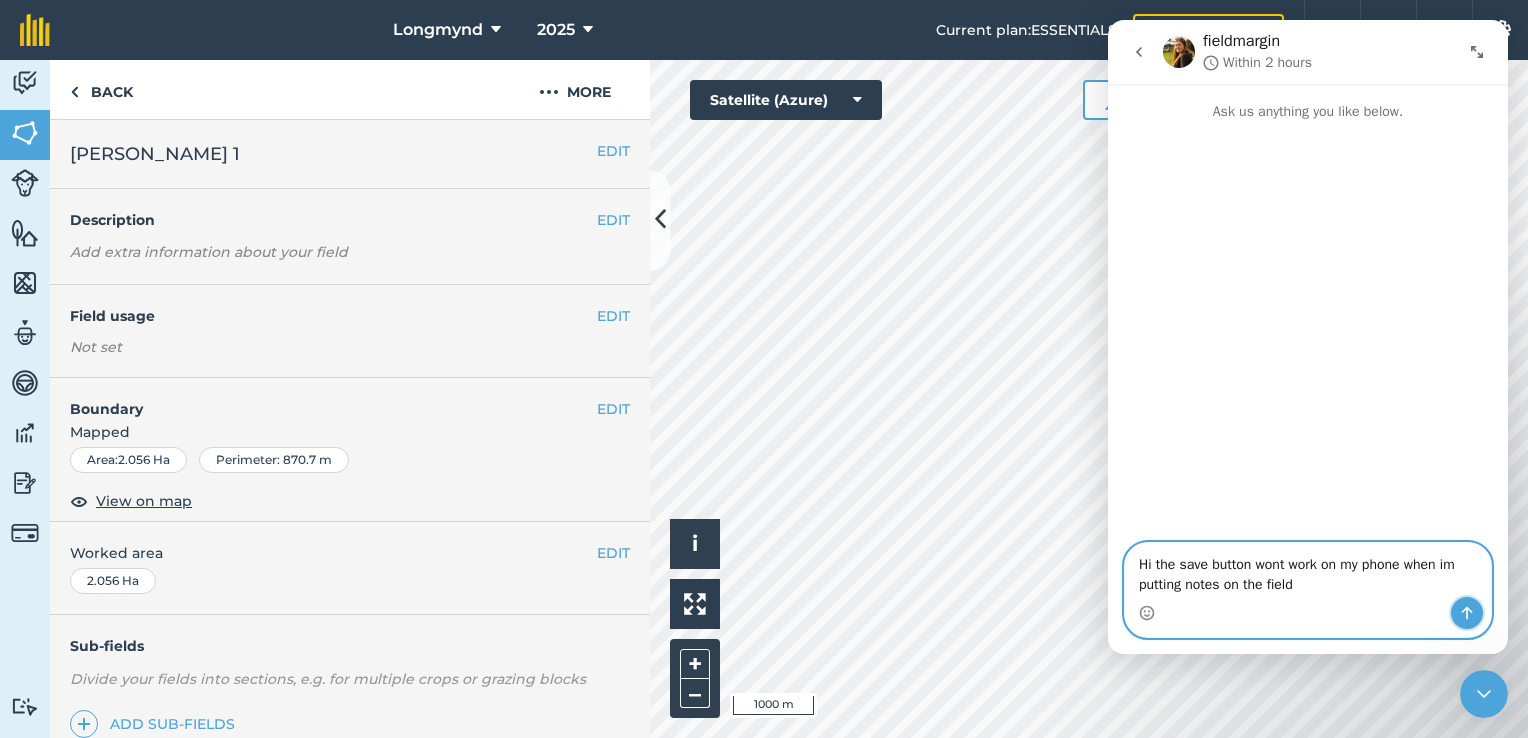 click 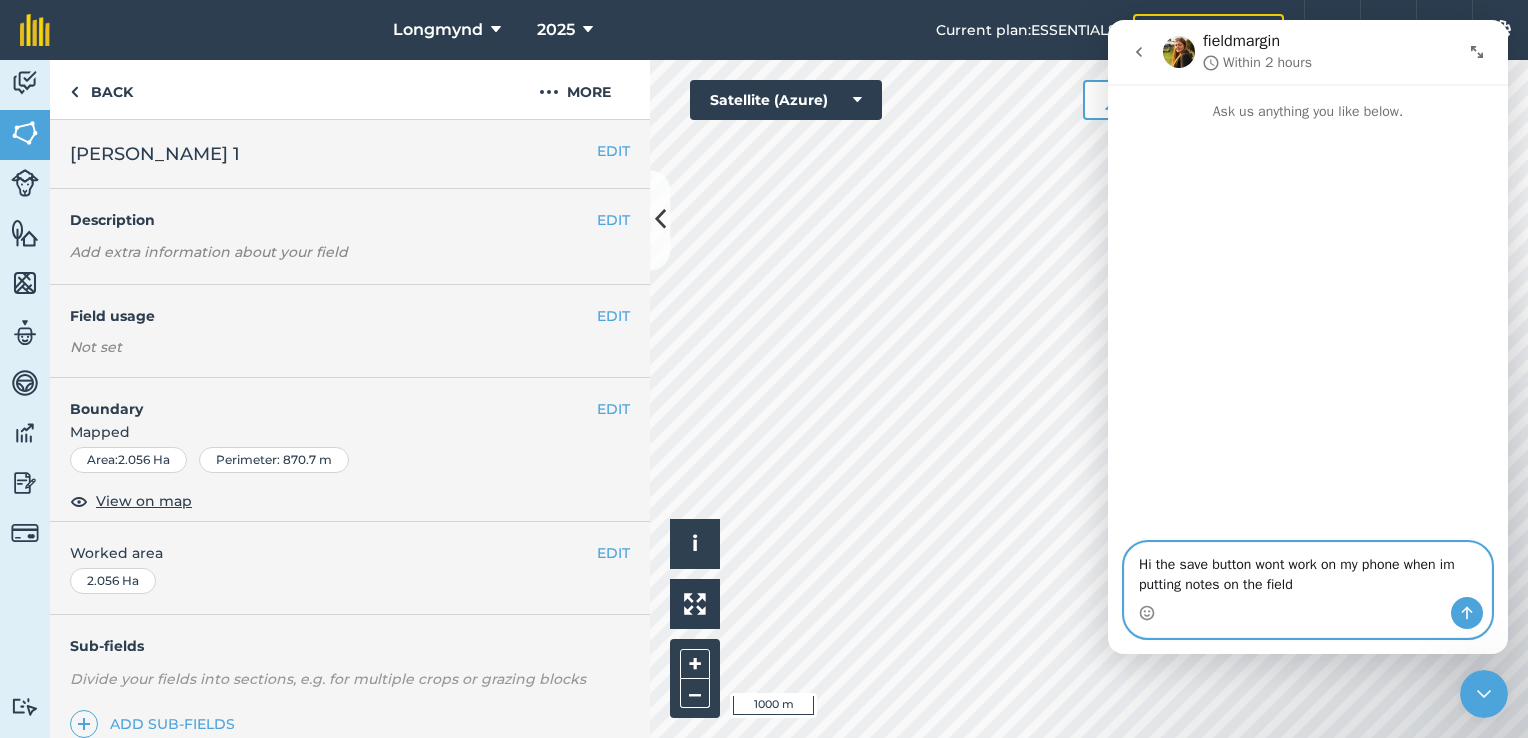 type 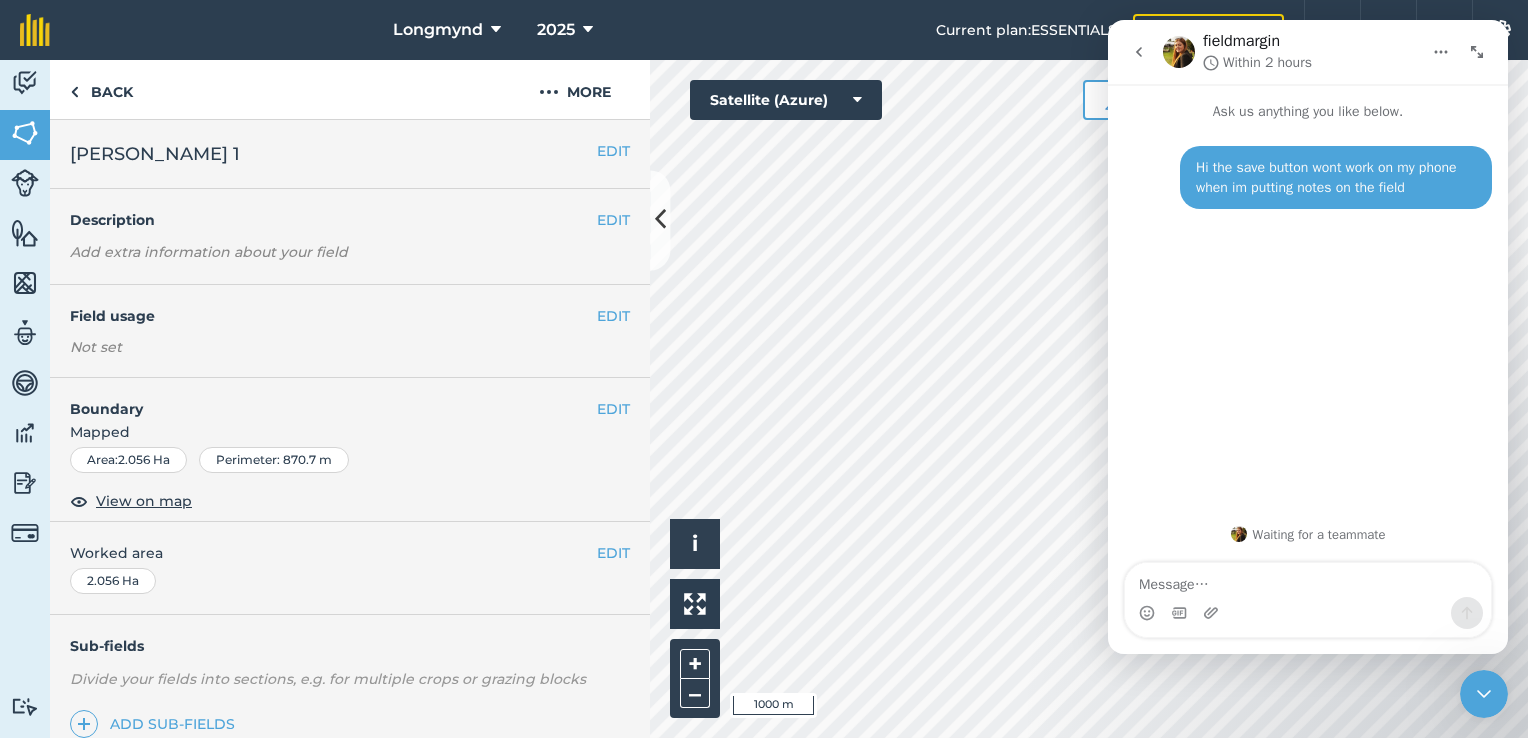 click at bounding box center [1484, 694] 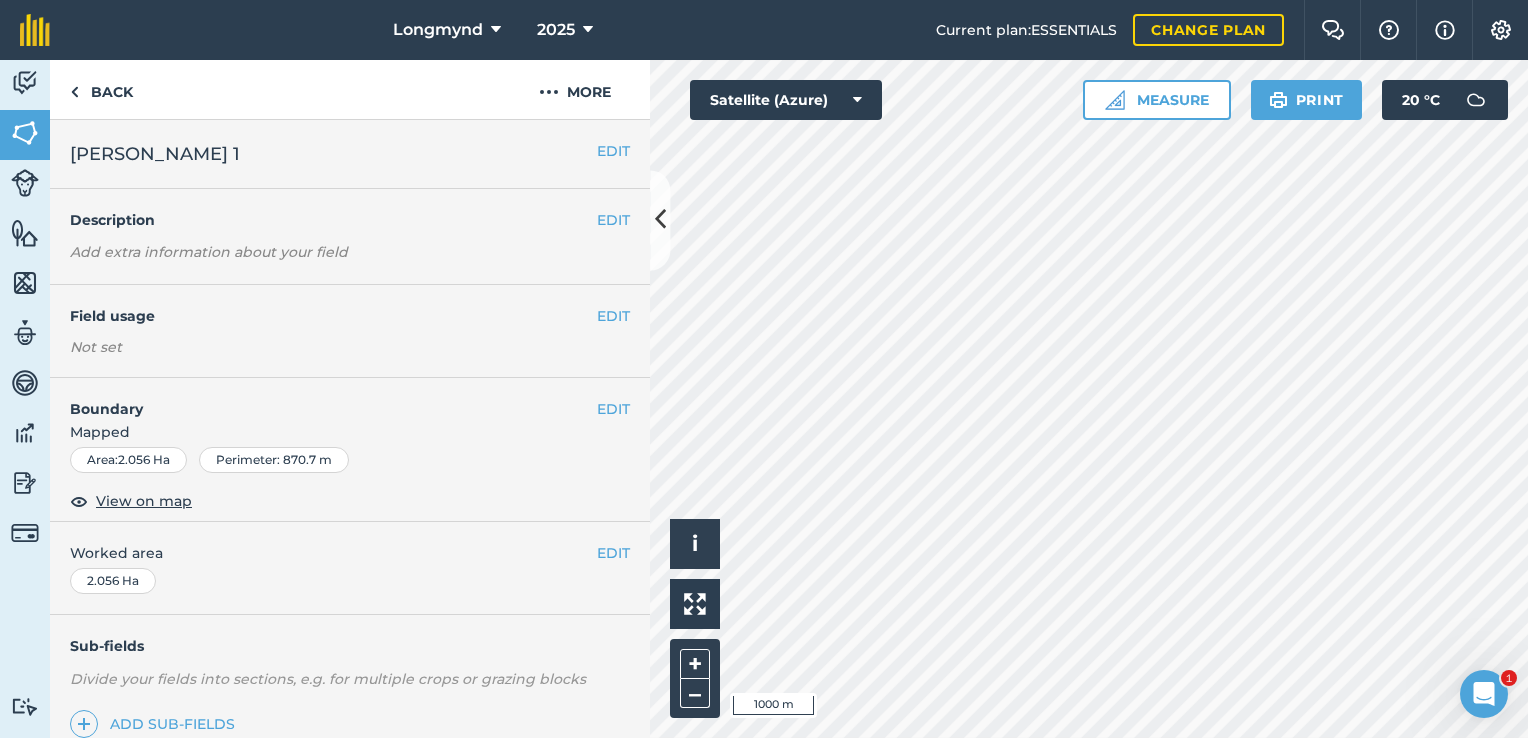 scroll, scrollTop: 0, scrollLeft: 0, axis: both 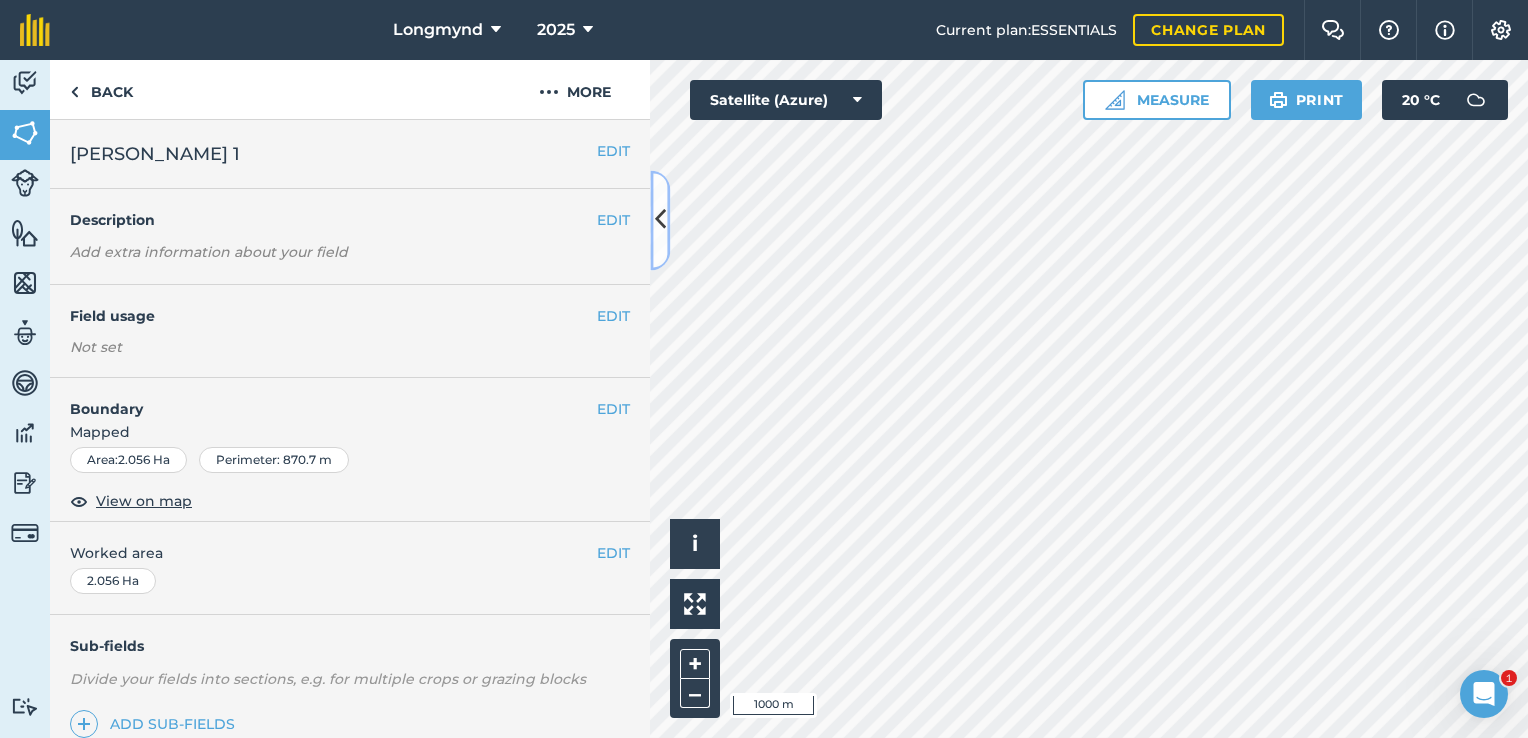 click at bounding box center [660, 220] 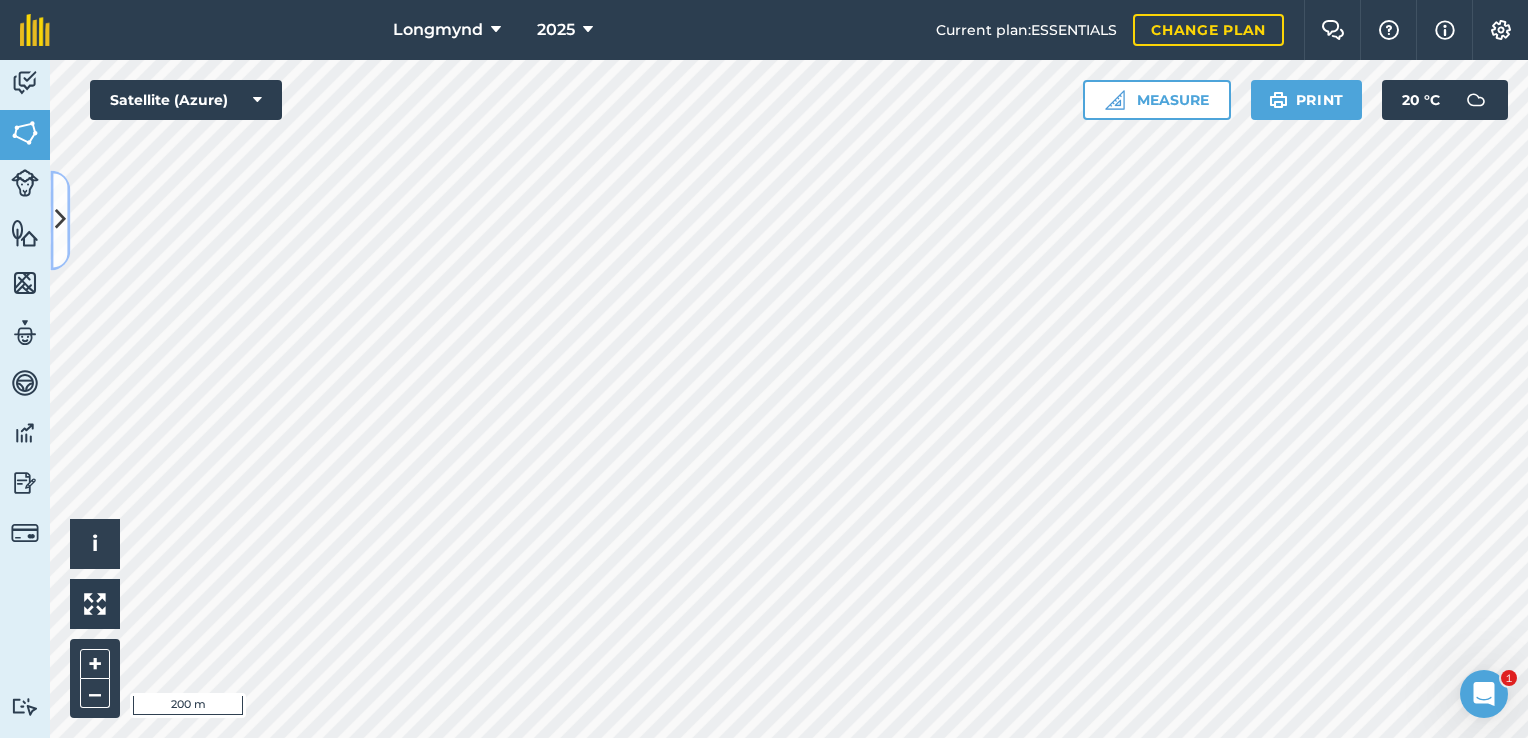 click at bounding box center [60, 220] 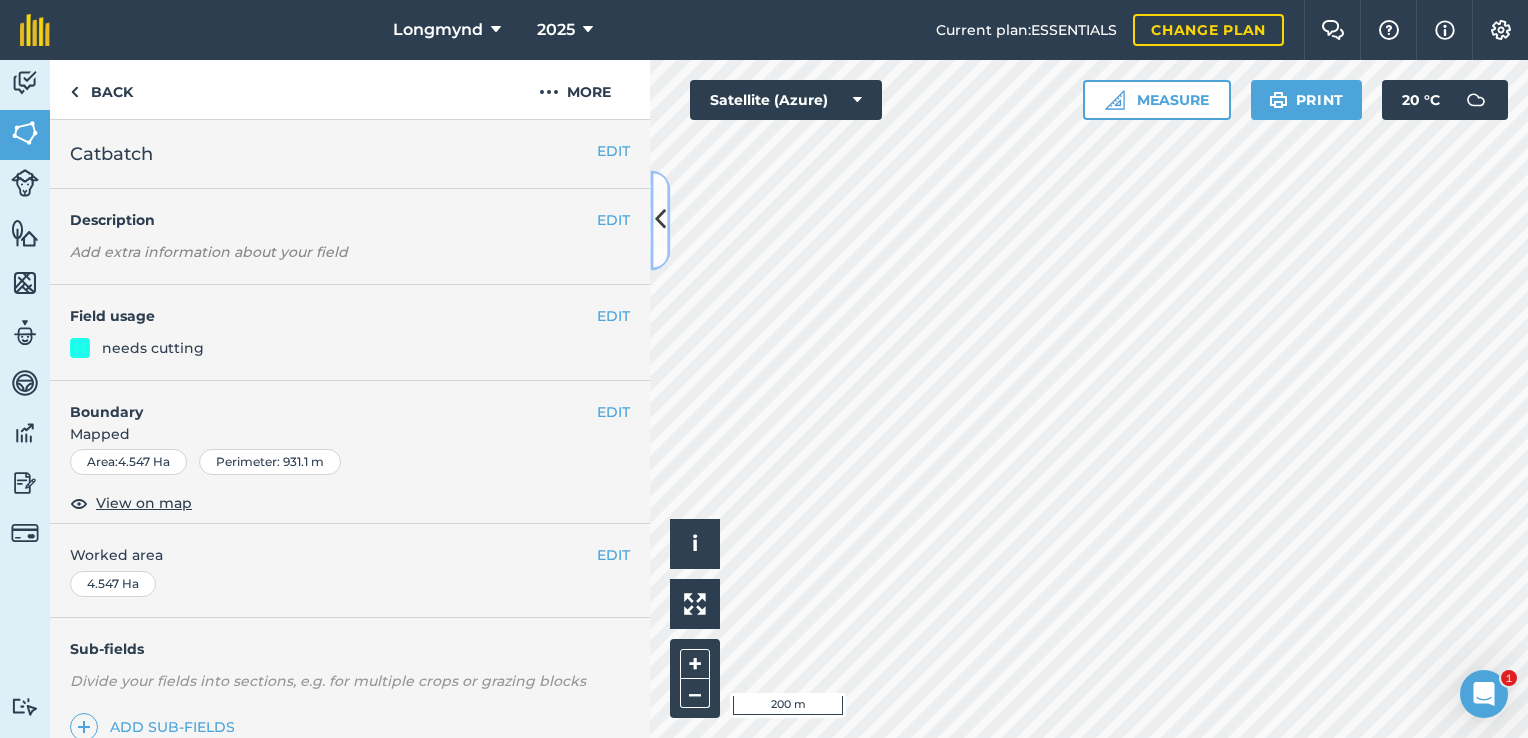 scroll, scrollTop: 256, scrollLeft: 0, axis: vertical 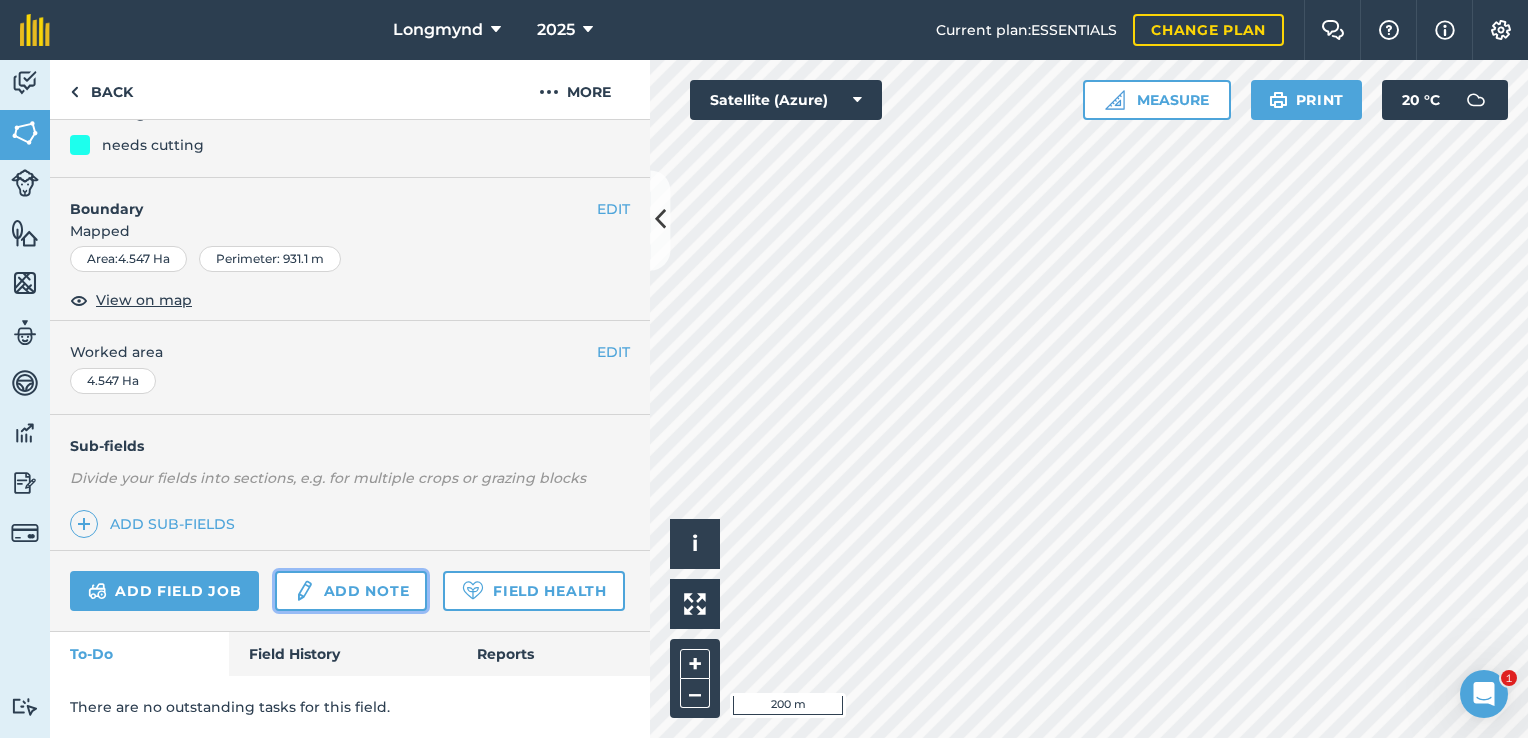 click on "Add note" at bounding box center (351, 591) 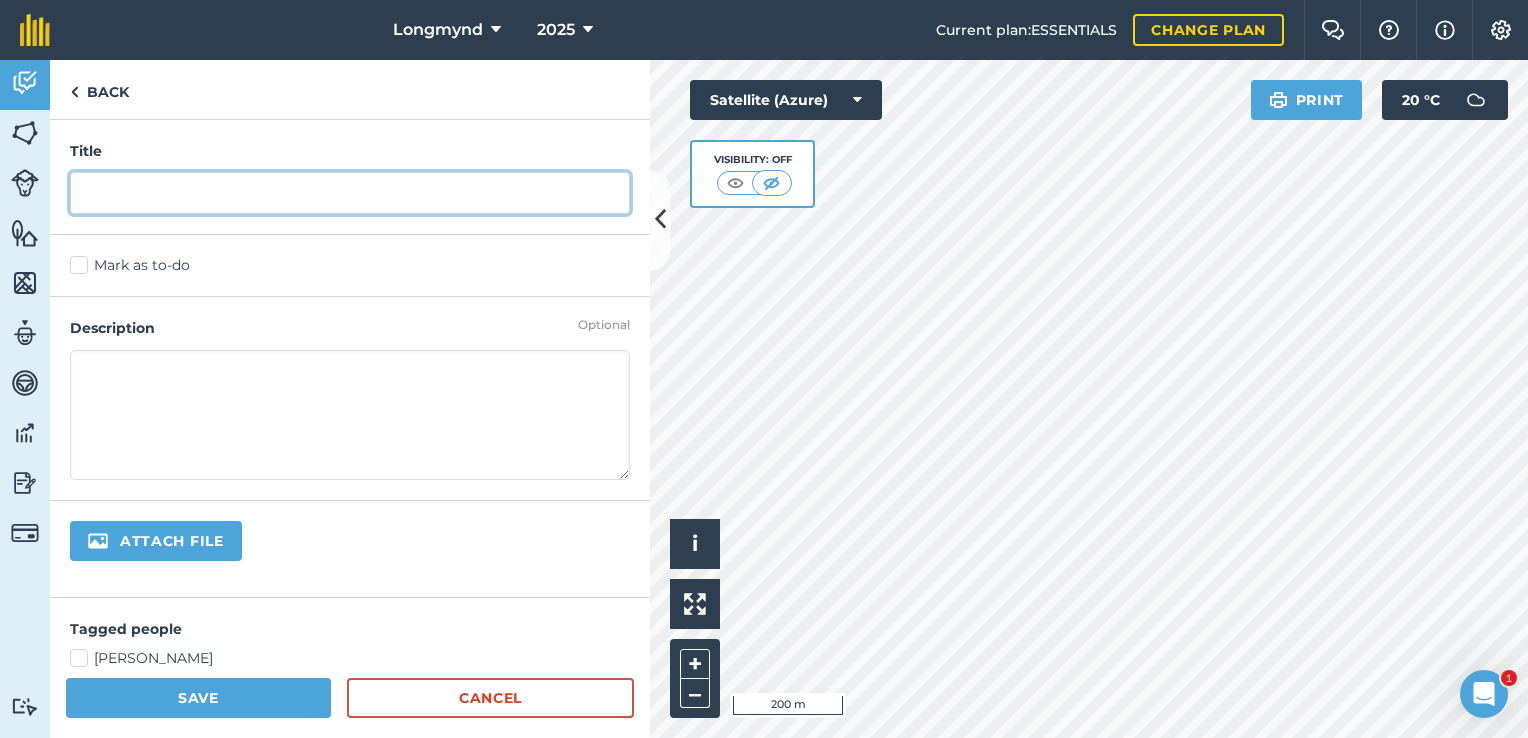 click at bounding box center [350, 193] 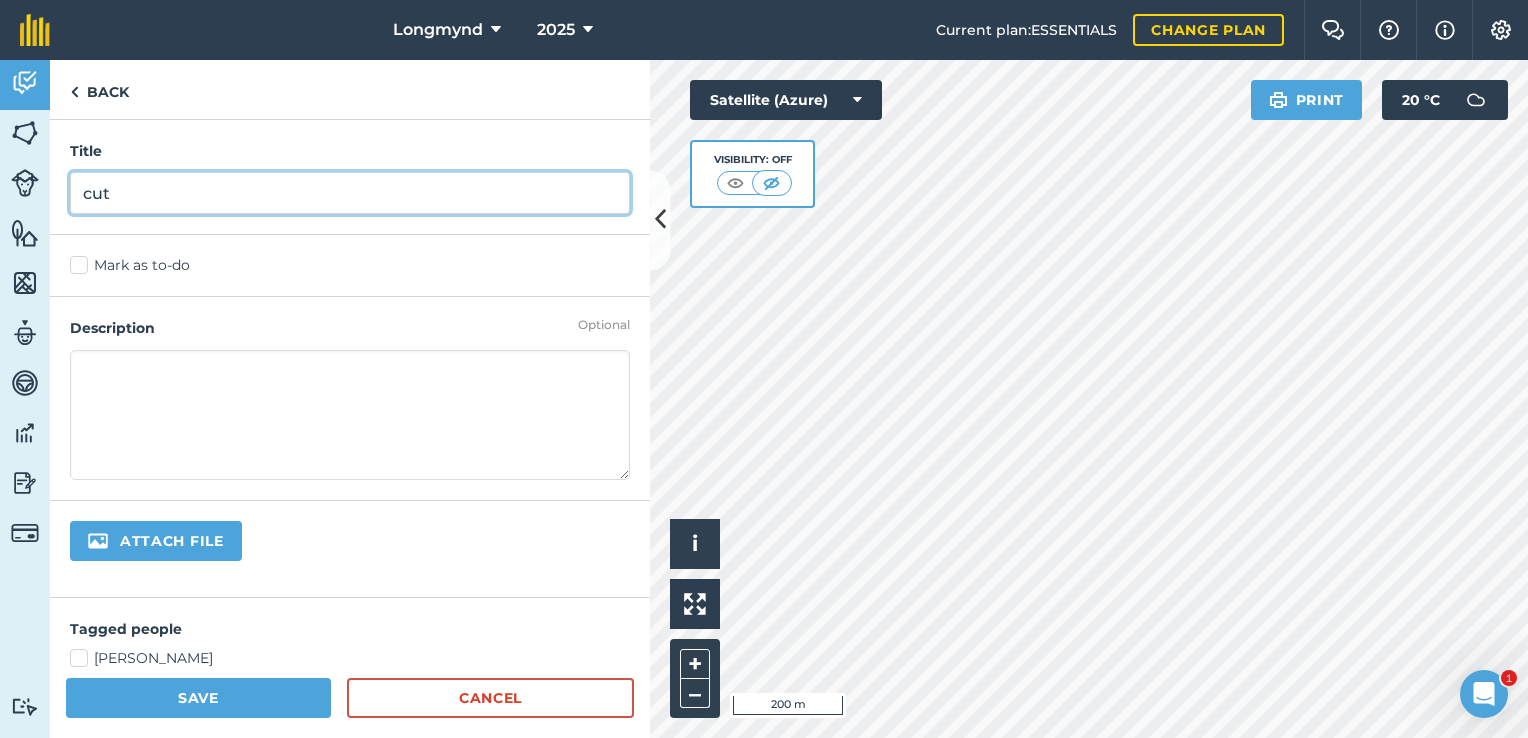 type on "cut" 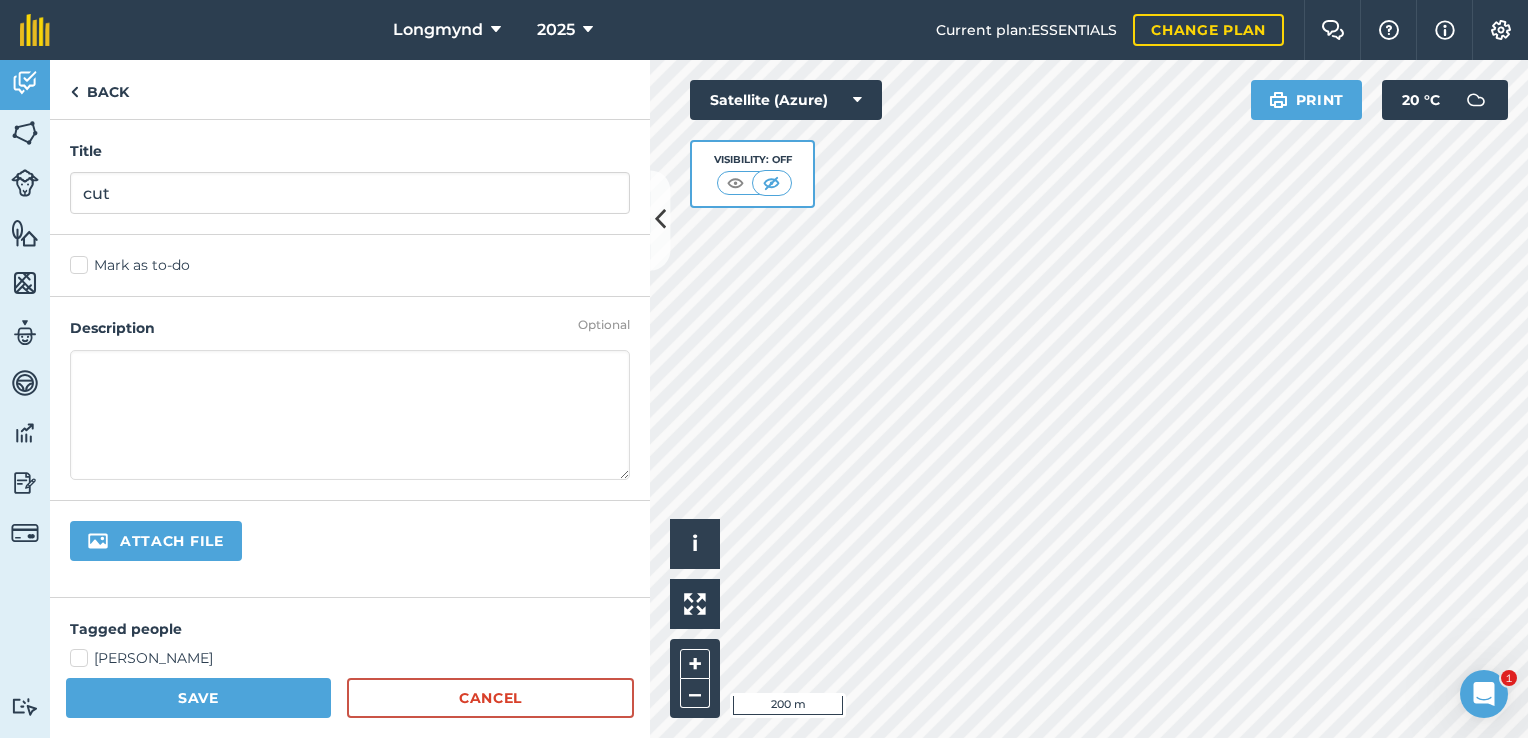 click at bounding box center [350, 415] 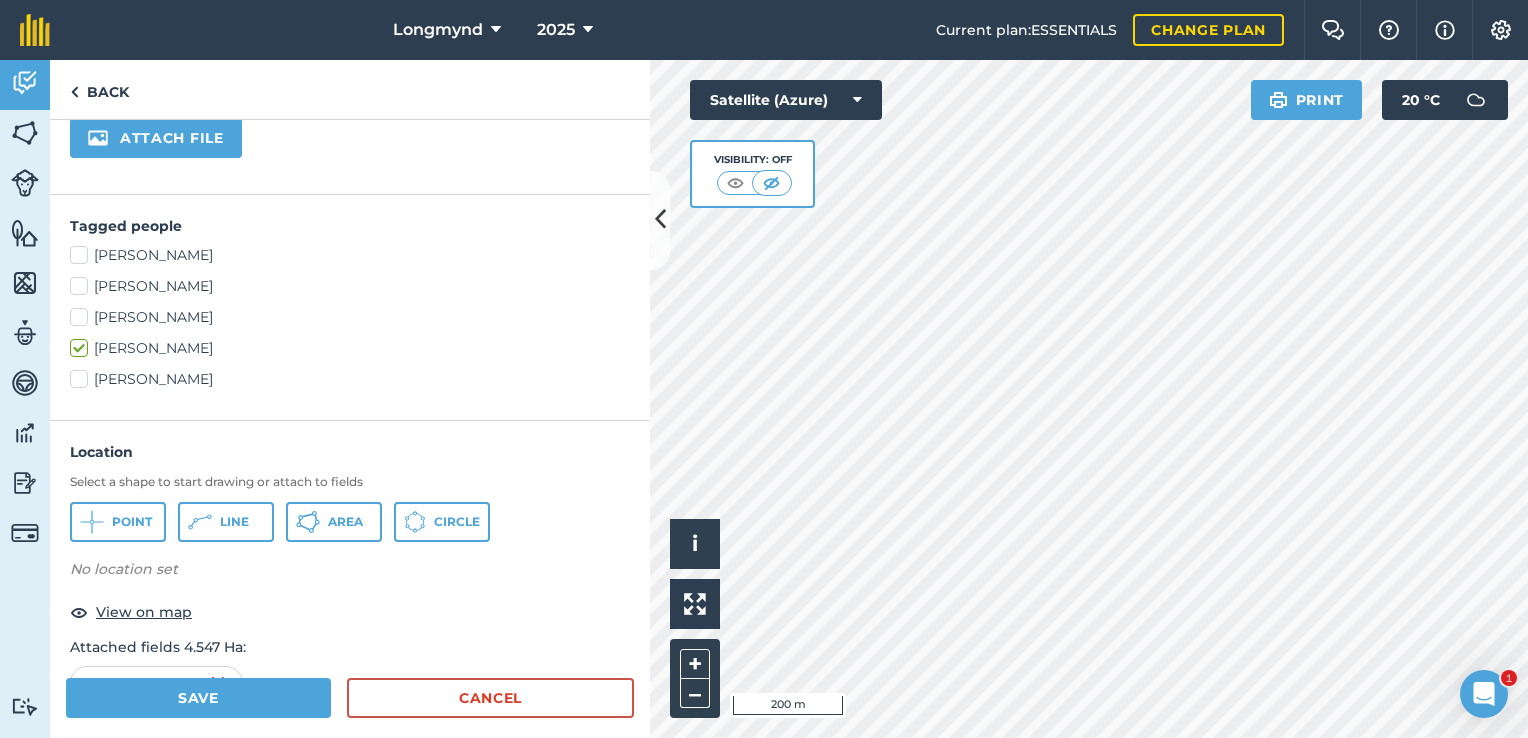 scroll, scrollTop: 426, scrollLeft: 0, axis: vertical 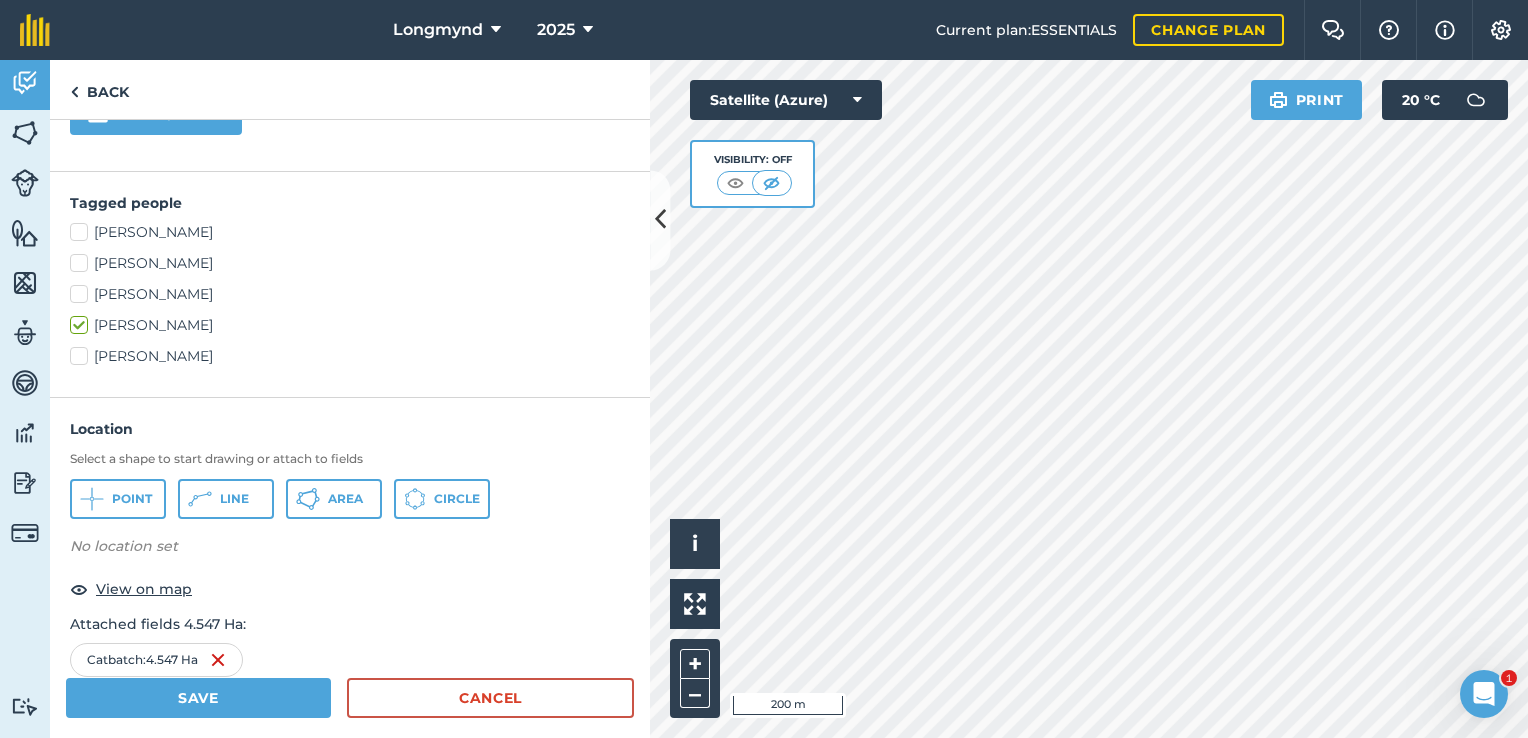 type on "cut on 15-16/07/25" 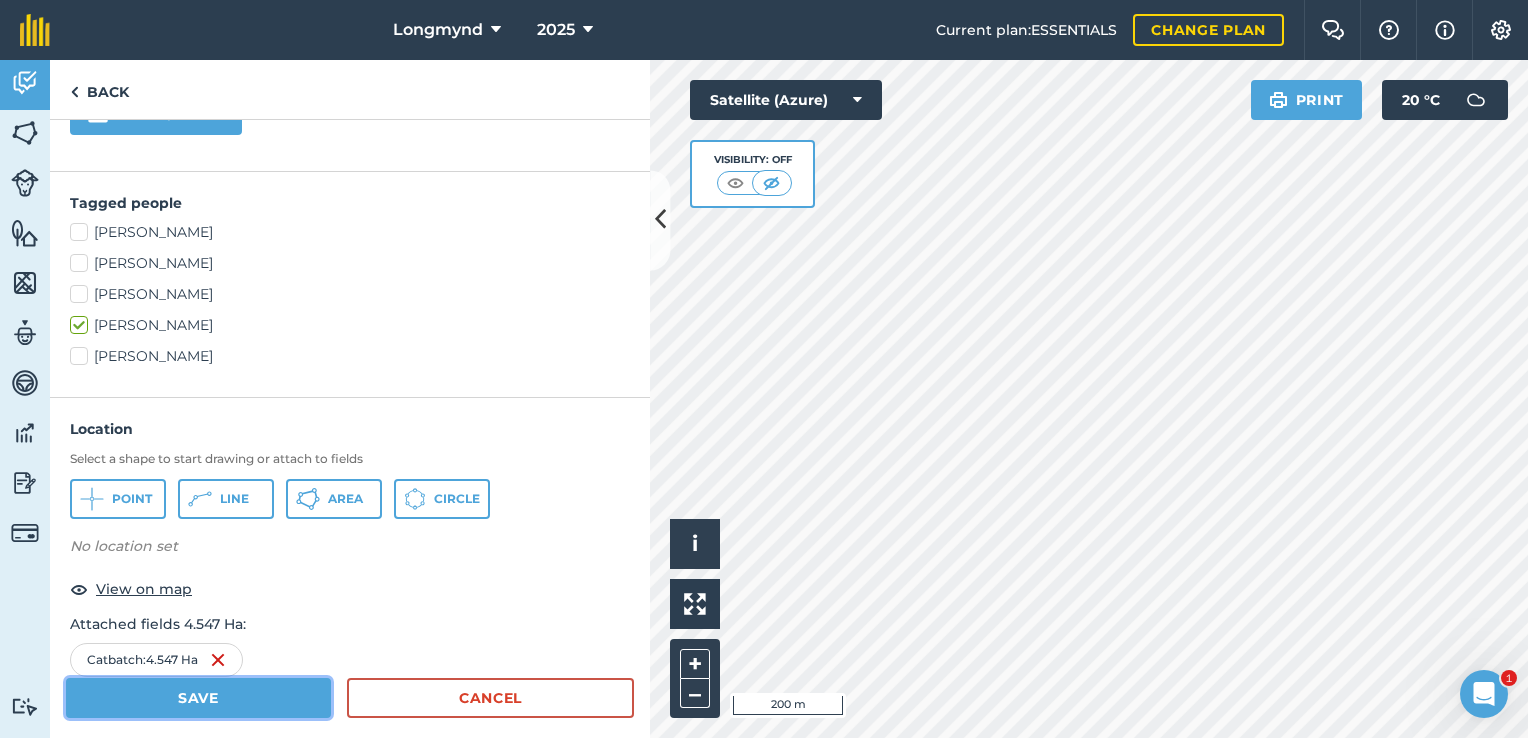 click on "Save" at bounding box center (198, 698) 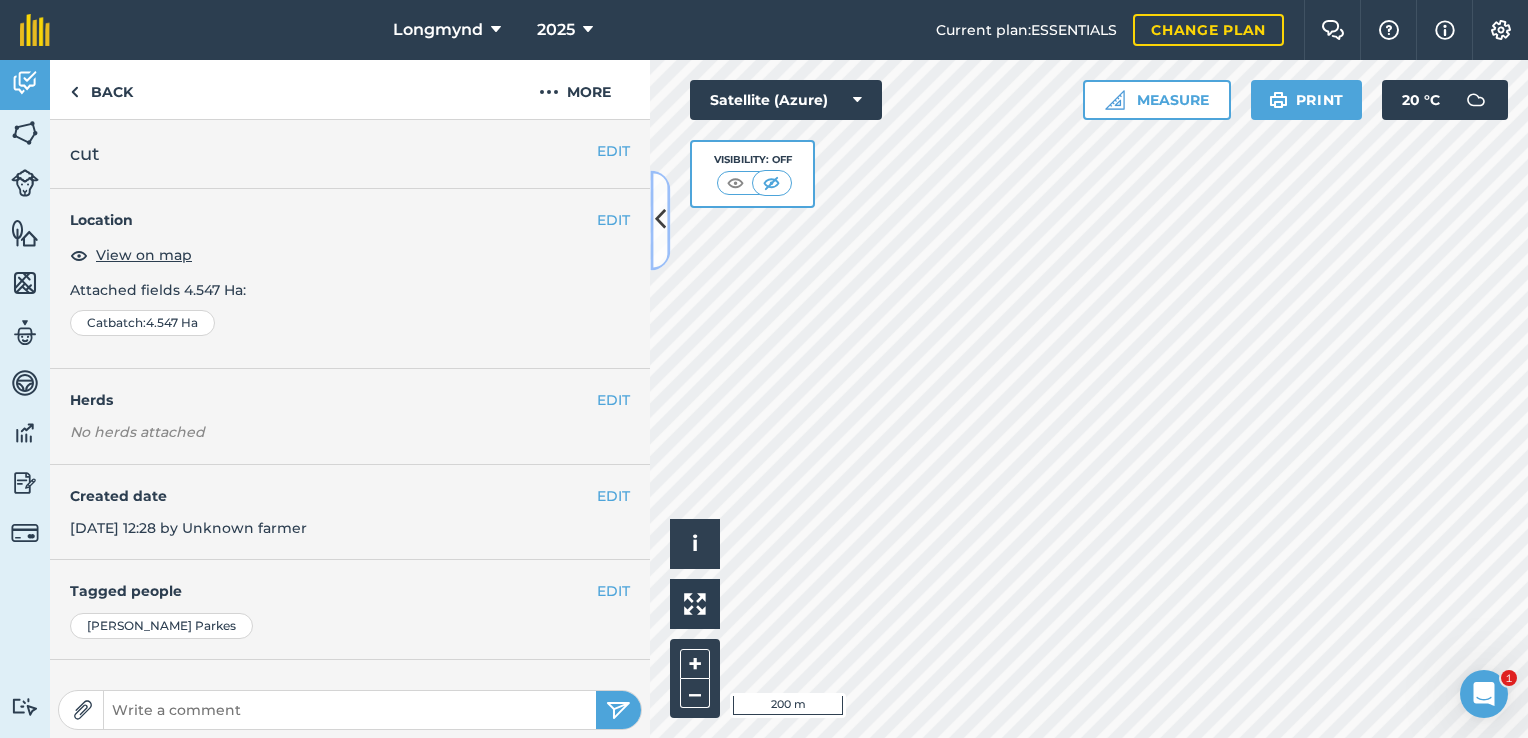 click at bounding box center [660, 220] 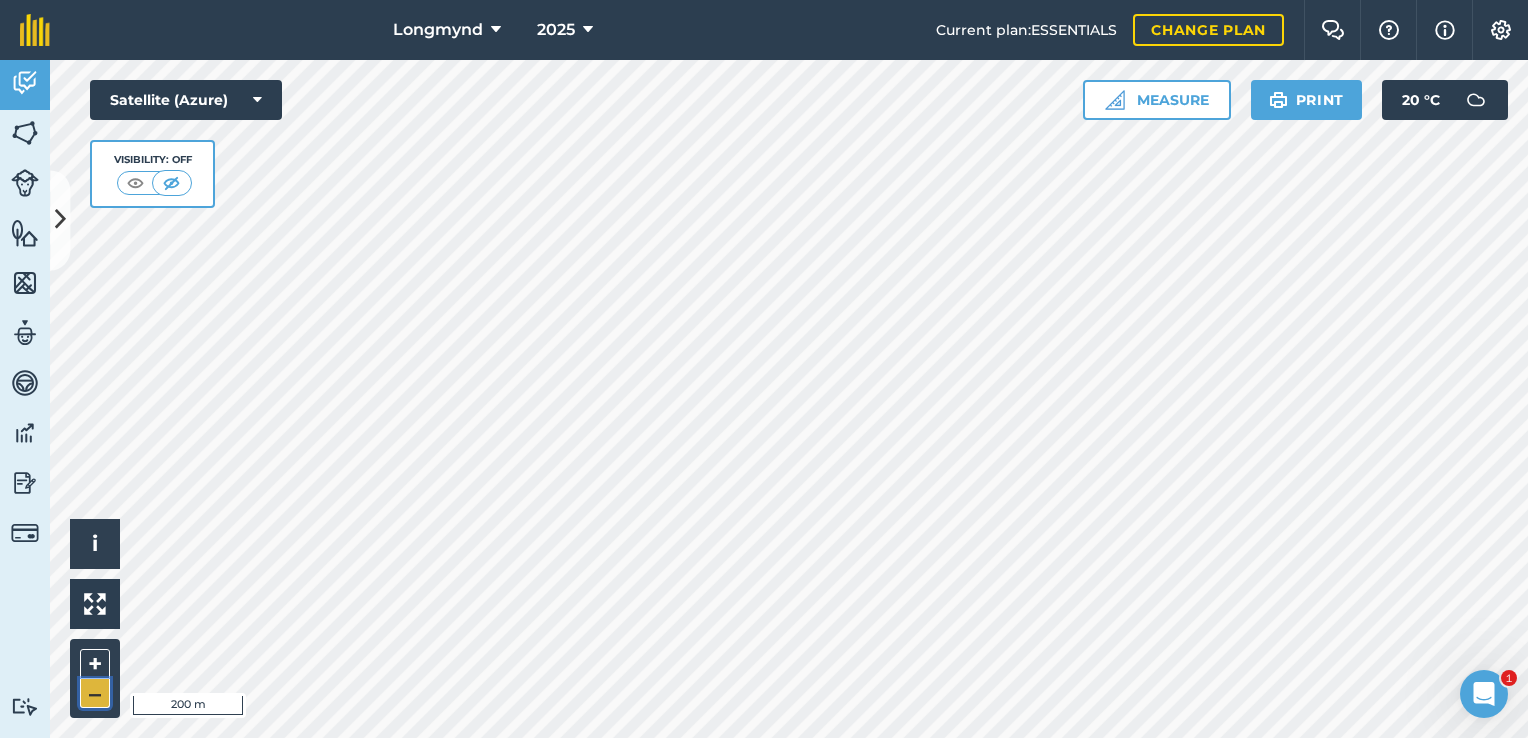 click on "–" at bounding box center (95, 693) 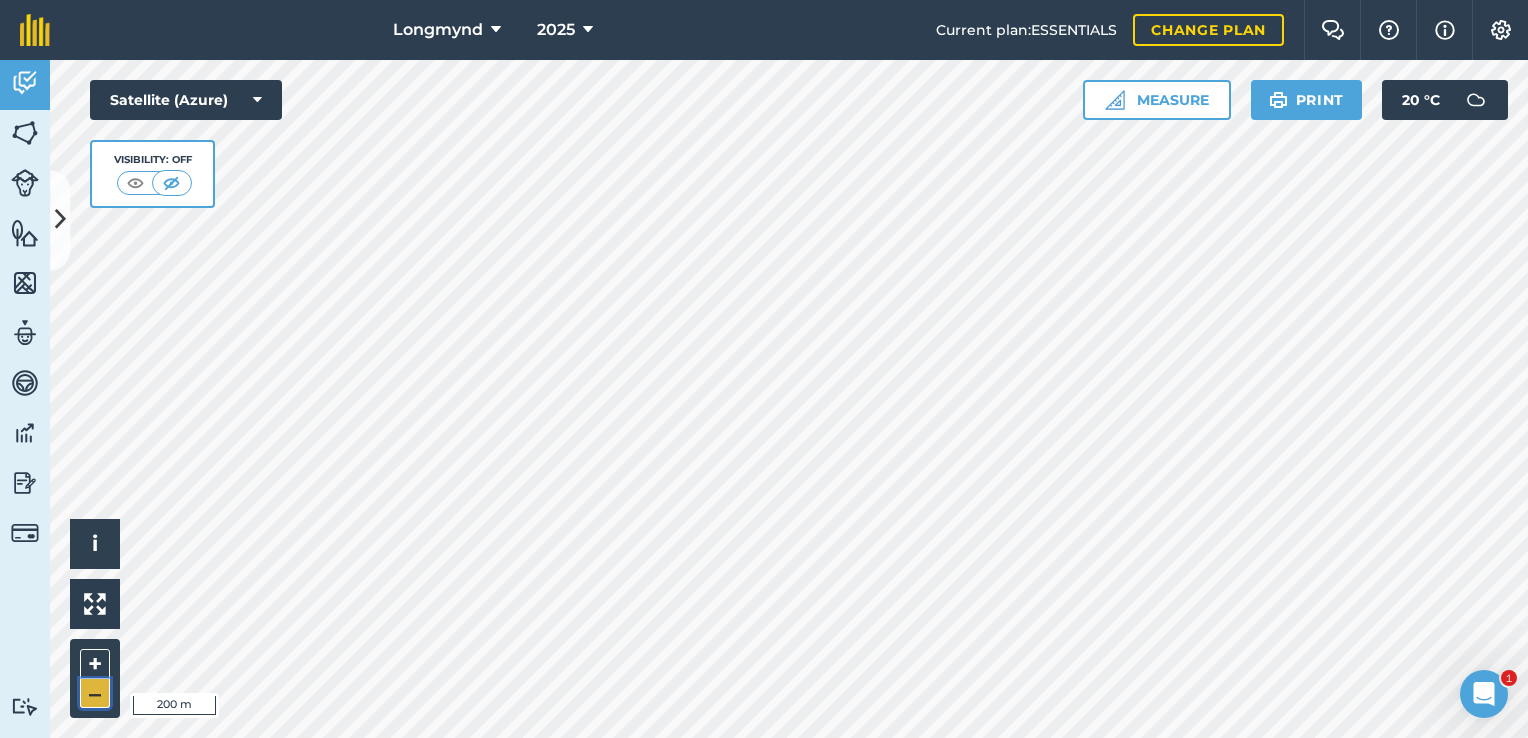 click on "–" at bounding box center (95, 693) 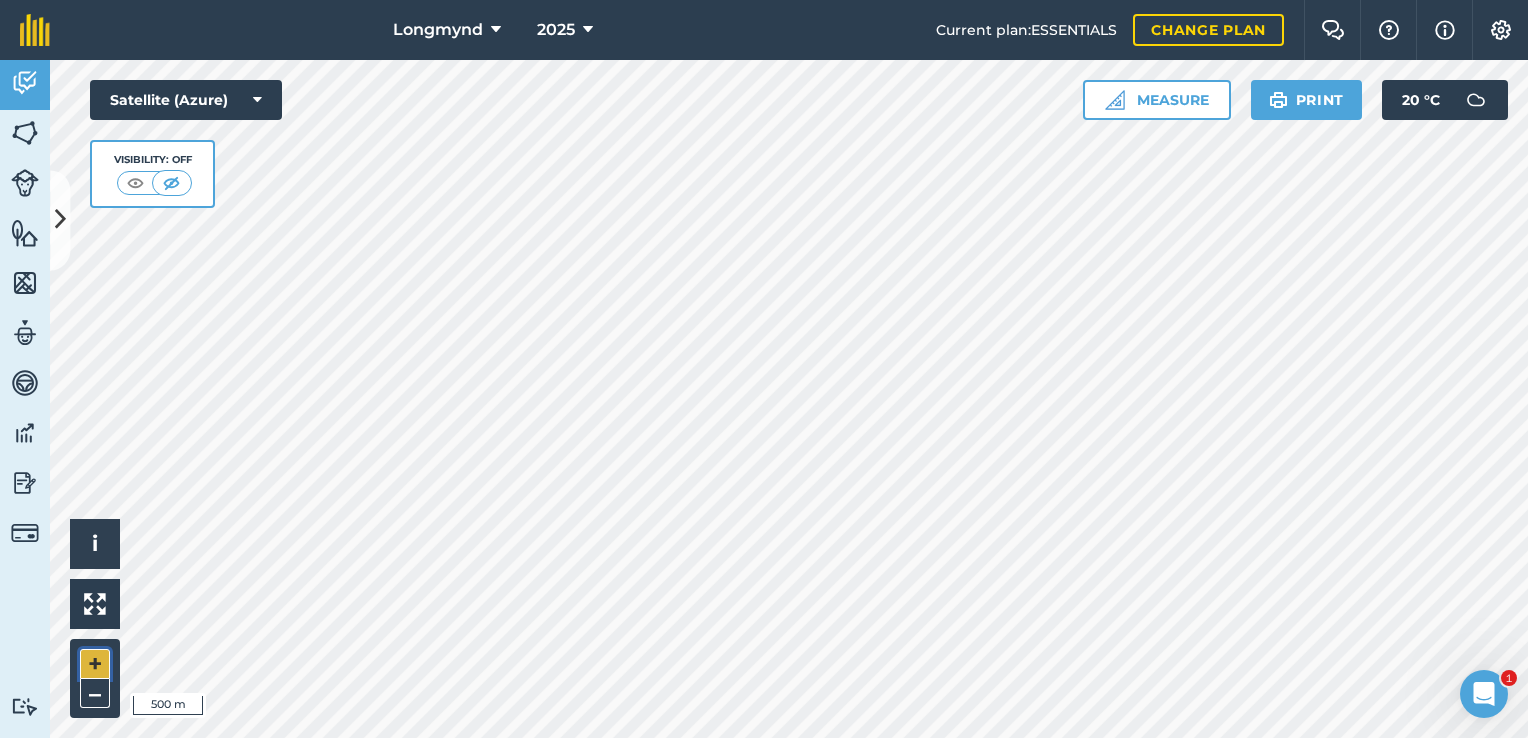 click on "+" at bounding box center [95, 664] 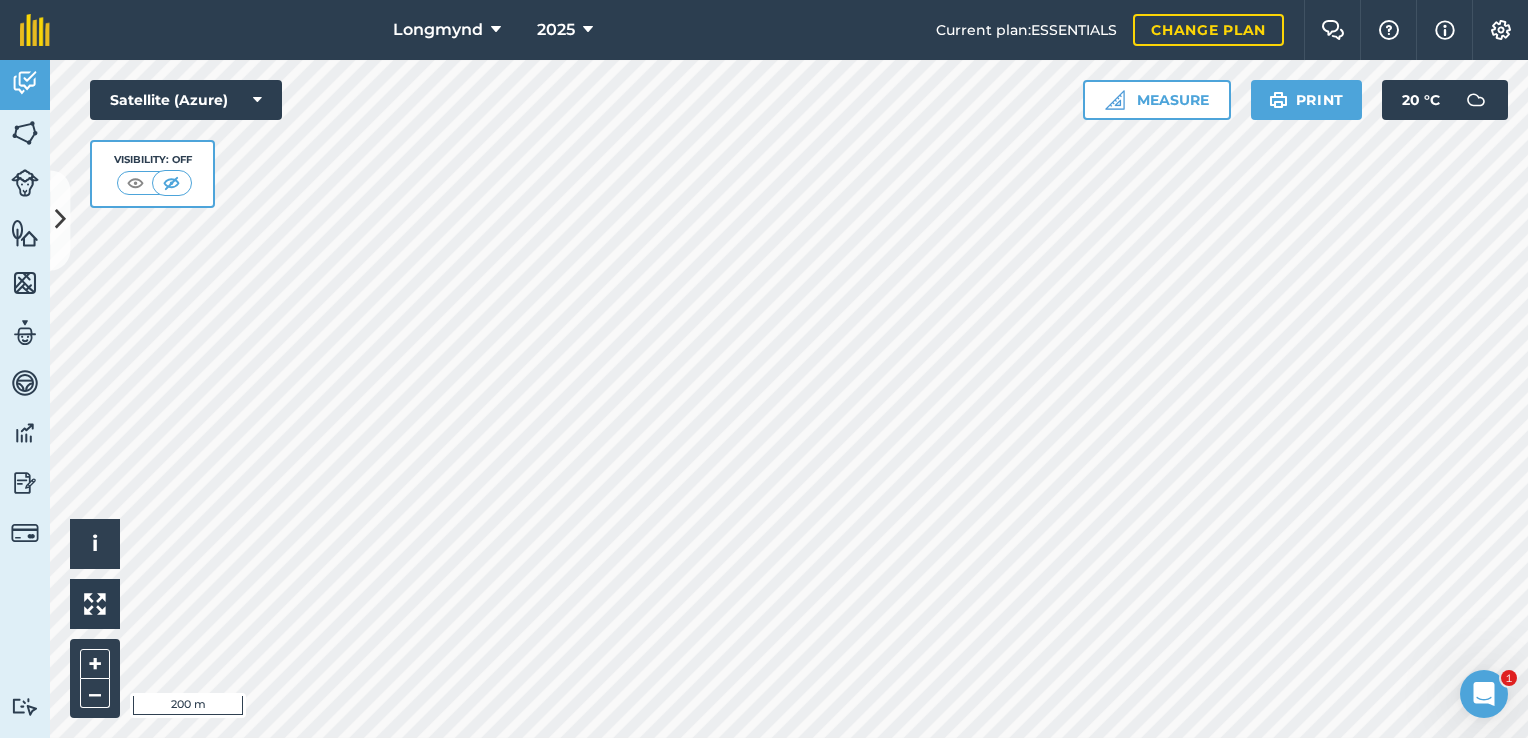 click on "Longmynd  2025 Current plan :  ESSENTIALS   Change plan Farm Chat Help Info Settings Longmynd   -  2025 Reproduced with the permission of  Microsoft Printed on  16/07/2025 Field usages No usage set Butterfly Conservation Cut CUT Gorse  Cut or spray bracken around the edge of the WOA of between 50 - 100m down slope of WOA. Check no negative impact on gathering routes. FERNS/BRACKEN: EDIBLE FERNS/BRACKEN: EDIBLE - bracken rolled  FERNS/BRACKEN: EDIBLE - needs cutting  FERNS/BRACKEN: EDIBLE - needs spraying  gorse  Gorse And Bracken gorse needs cutting  gorse needs spraying  Gorse Needs Spraying After Burning Heather Burn Needs Burning  needs cutting  WOA WOA 2025 WOA 2025 - Test Feature types Trees Water Activity Fields Livestock Features Maps Team Vehicles Data Reporting Billing Tutorials Tutorials   Back   More EDIT cut  EDIT Location   View on map Attached fields   4.547   Ha : Catbatch :  4.547   Ha EDIT Herds No herds attached EDIT Created date 16th Jul 2025, 12:28   by   Unknown farmer EDIT Tagged people" at bounding box center [764, 369] 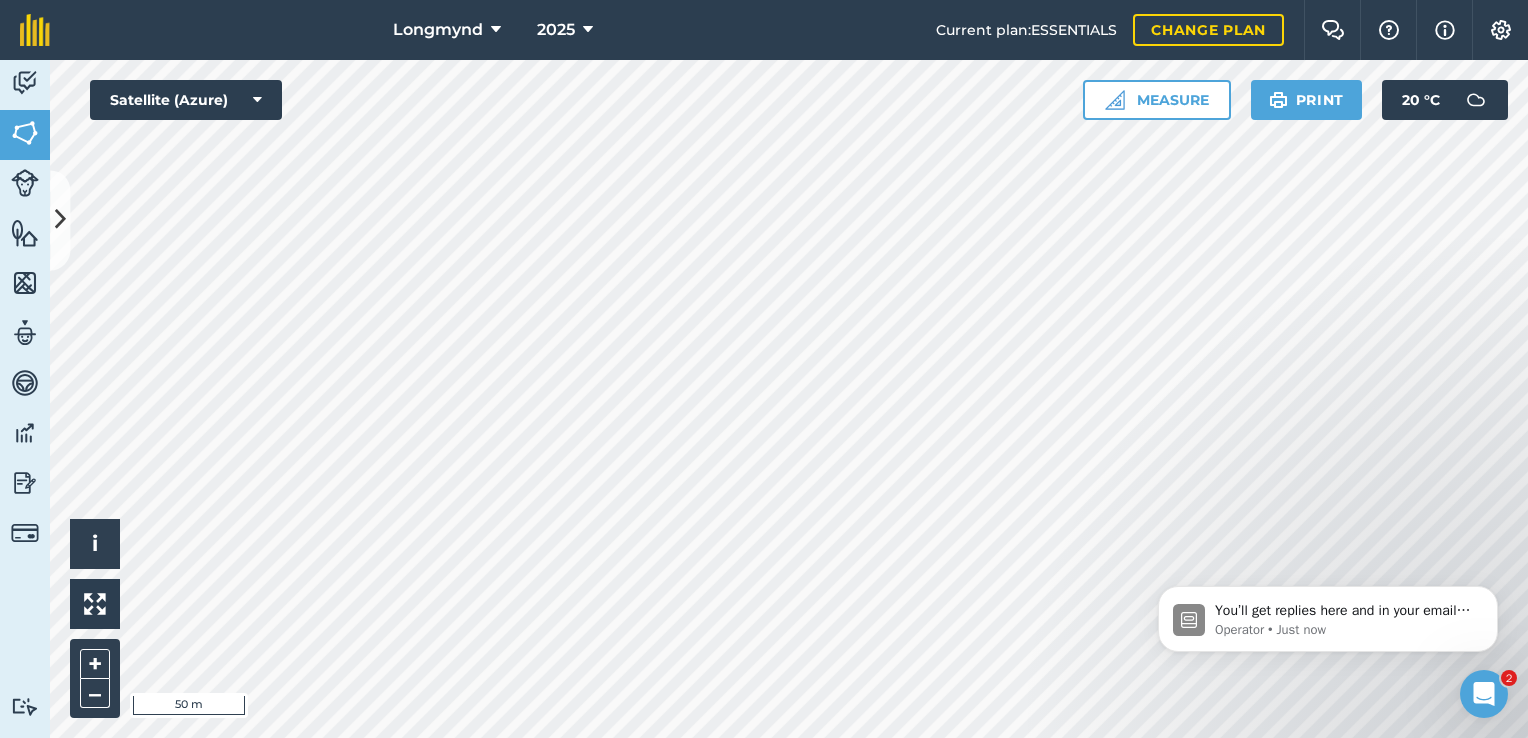 scroll, scrollTop: 0, scrollLeft: 0, axis: both 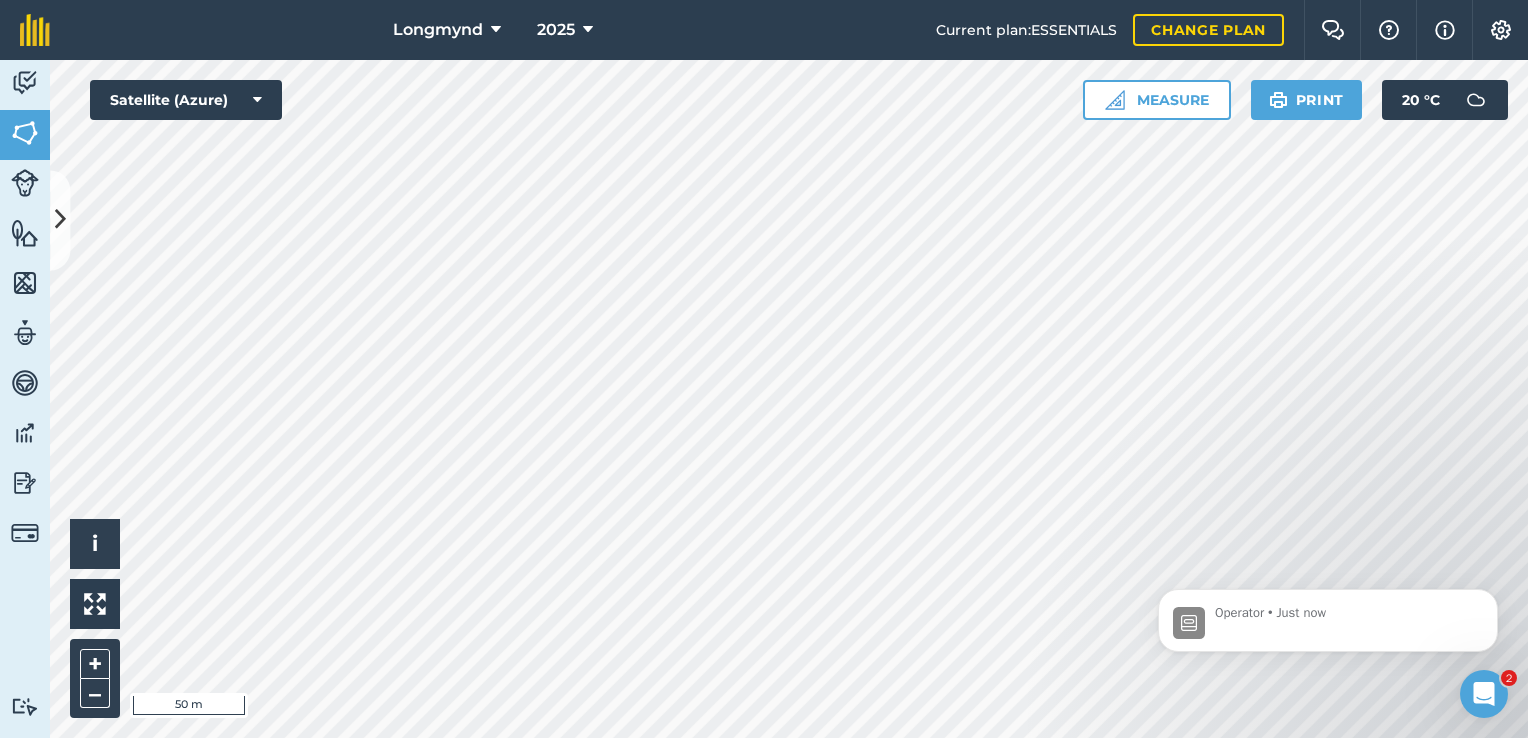 click at bounding box center (1484, 694) 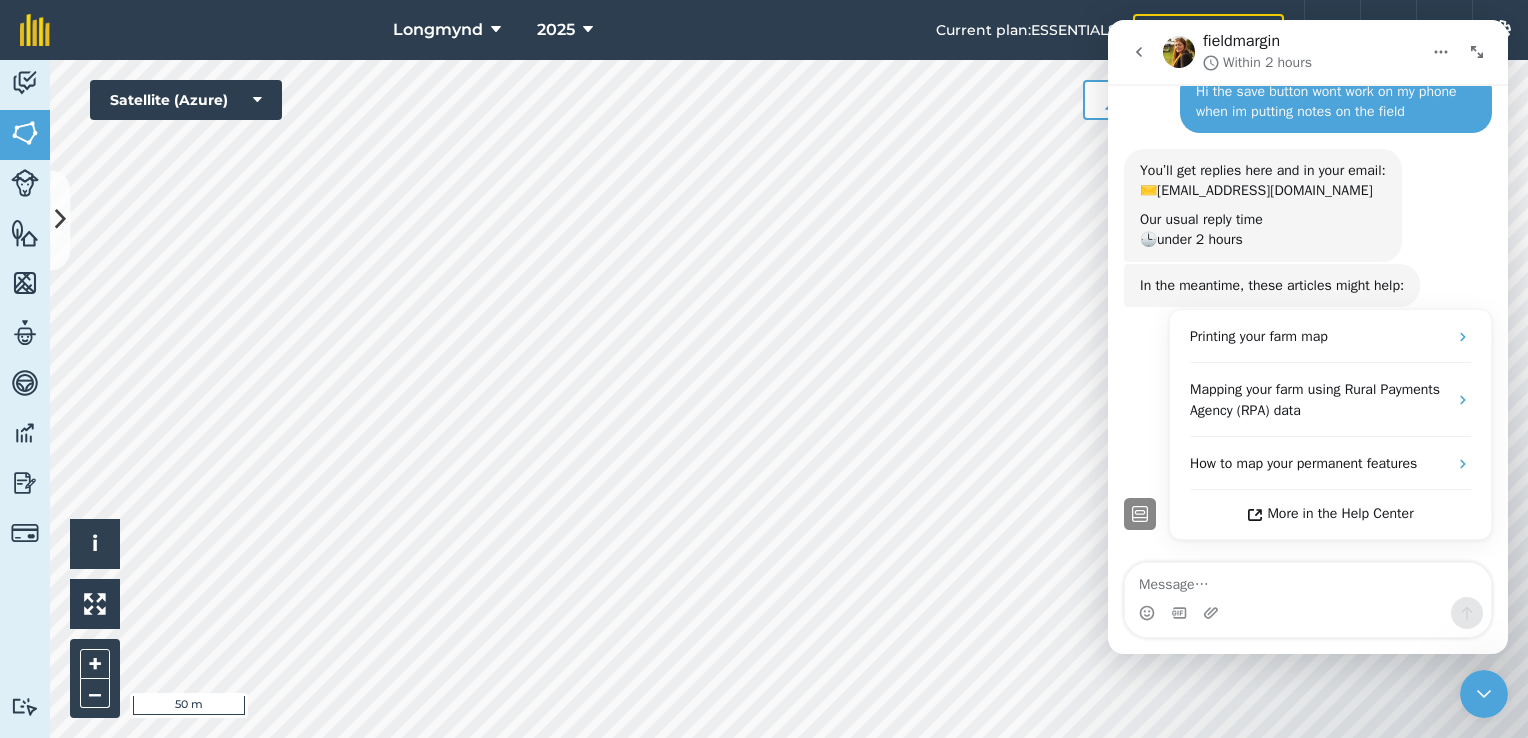 scroll, scrollTop: 129, scrollLeft: 0, axis: vertical 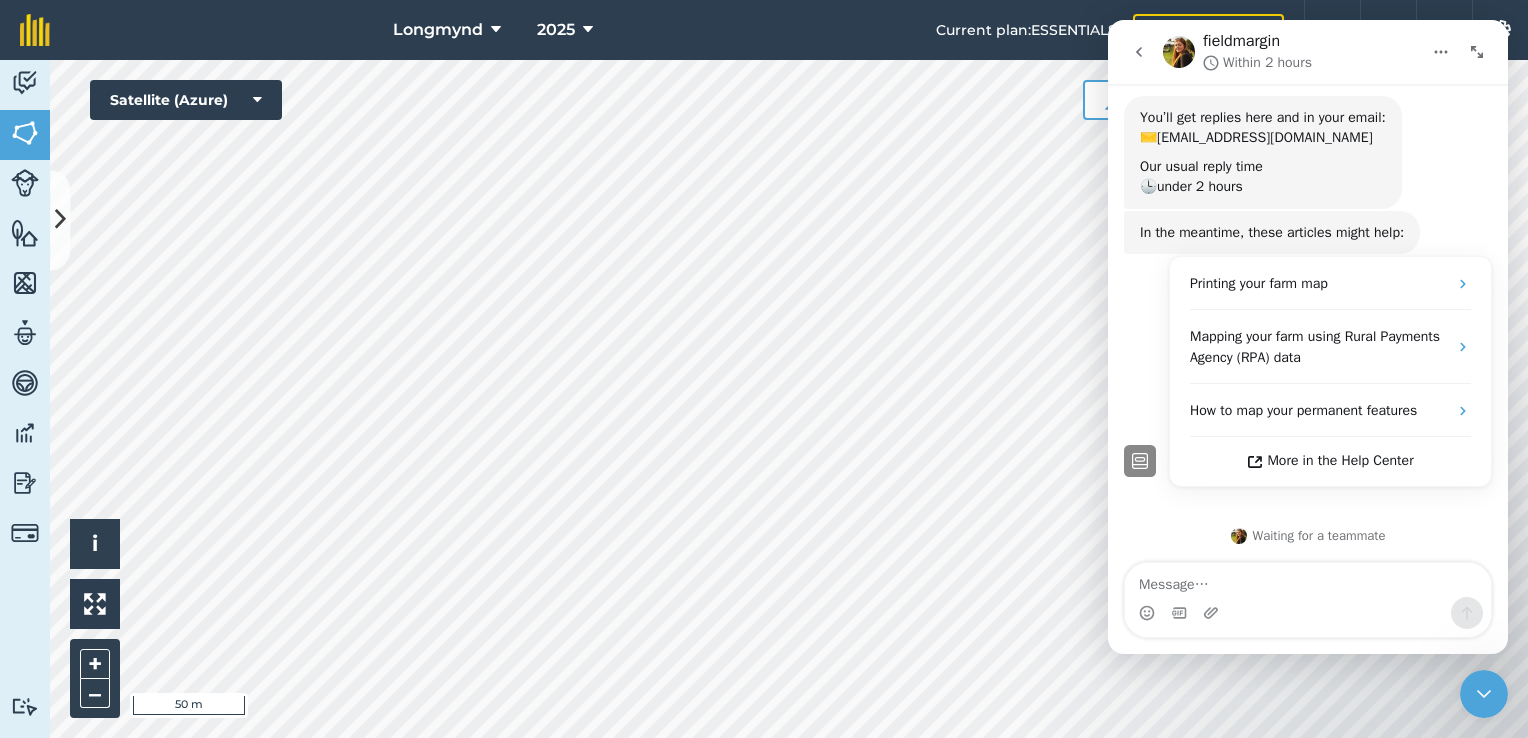 click 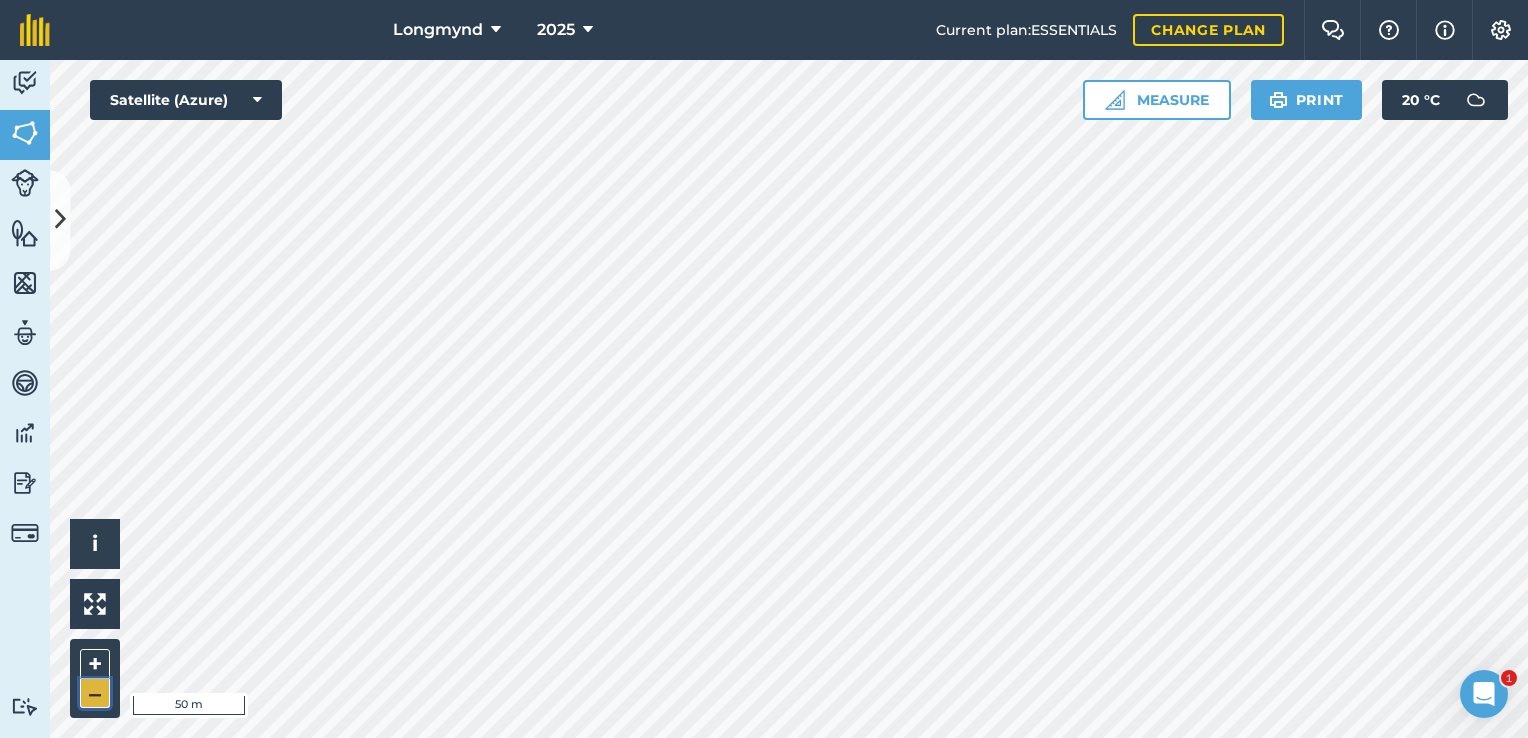 click on "–" at bounding box center [95, 693] 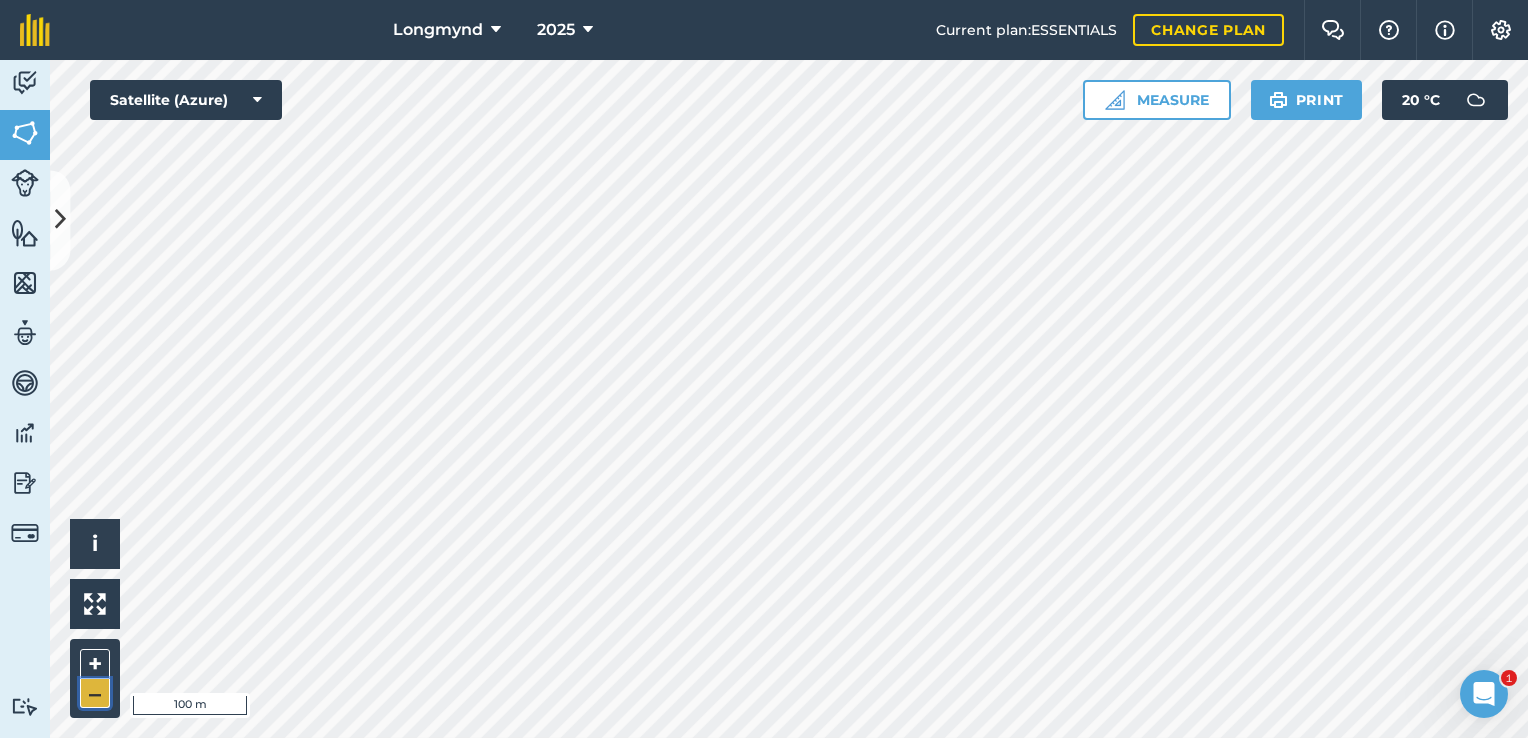 click on "–" at bounding box center [95, 693] 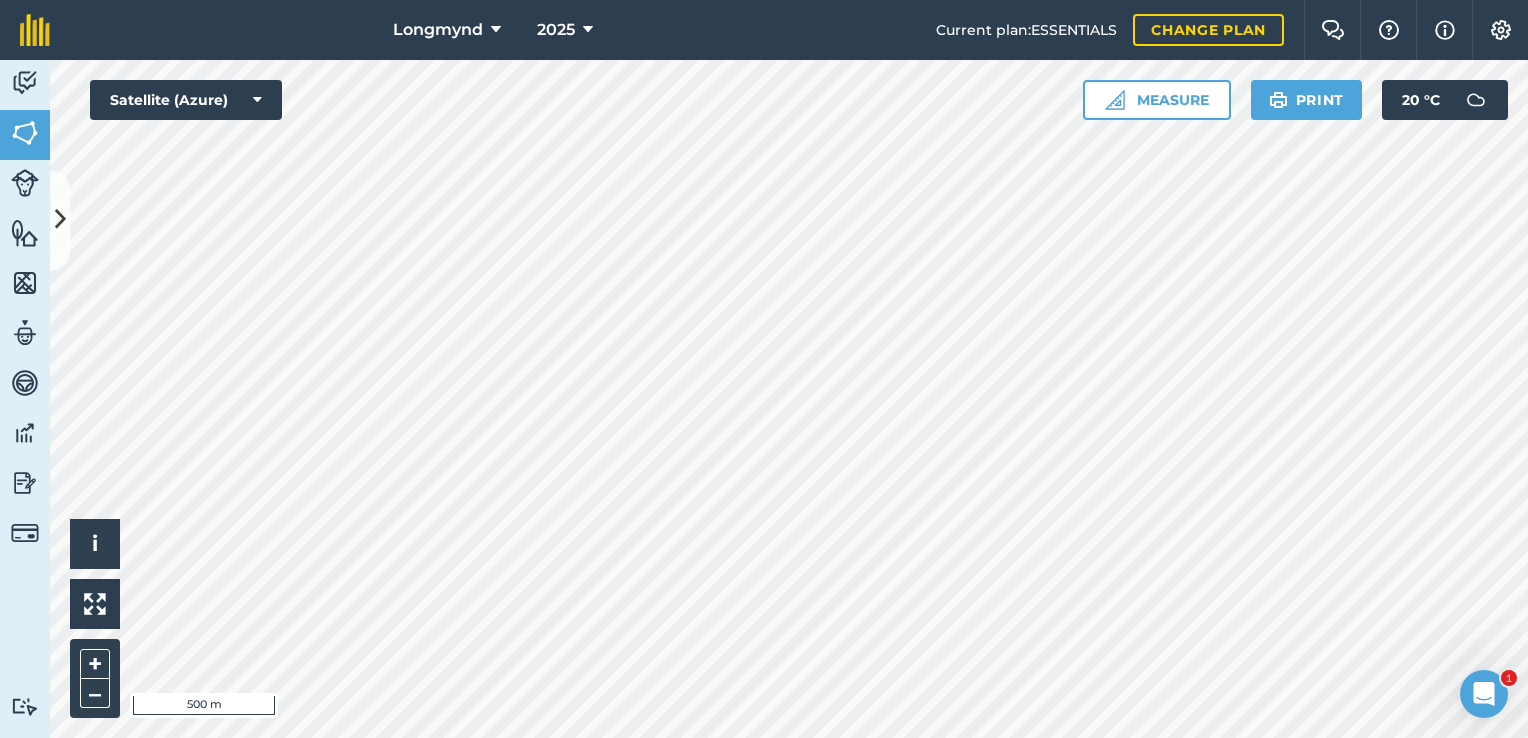 click on "Longmynd  2025 Current plan :  ESSENTIALS   Change plan Farm Chat Help Info Settings Longmynd   -  2025 Reproduced with the permission of  Microsoft Printed on  16/07/2025 Field usages No usage set Butterfly Conservation Cut CUT Gorse  Cut or spray bracken around the edge of the WOA of between 50 - 100m down slope of WOA. Check no negative impact on gathering routes. FERNS/BRACKEN: EDIBLE FERNS/BRACKEN: EDIBLE - bracken rolled  FERNS/BRACKEN: EDIBLE - needs cutting  FERNS/BRACKEN: EDIBLE - needs spraying  gorse  Gorse And Bracken gorse needs cutting  gorse needs spraying  Gorse Needs Spraying After Burning Heather Burn Needs Burning  needs cutting  WOA WOA 2025 WOA 2025 - Test Feature types Trees Water Activity Fields Livestock Features Maps Team Vehicles Data Reporting Billing Tutorials Tutorials Fields   Add   Set usage Visibility: On Total area :  1,062   Ha Edit fields By usages, Filters (1) No usage set 123.8   Ha above princes 1 0.3603   Ha Above princes 3 0.2873   Ha Above princes 4" at bounding box center [764, 369] 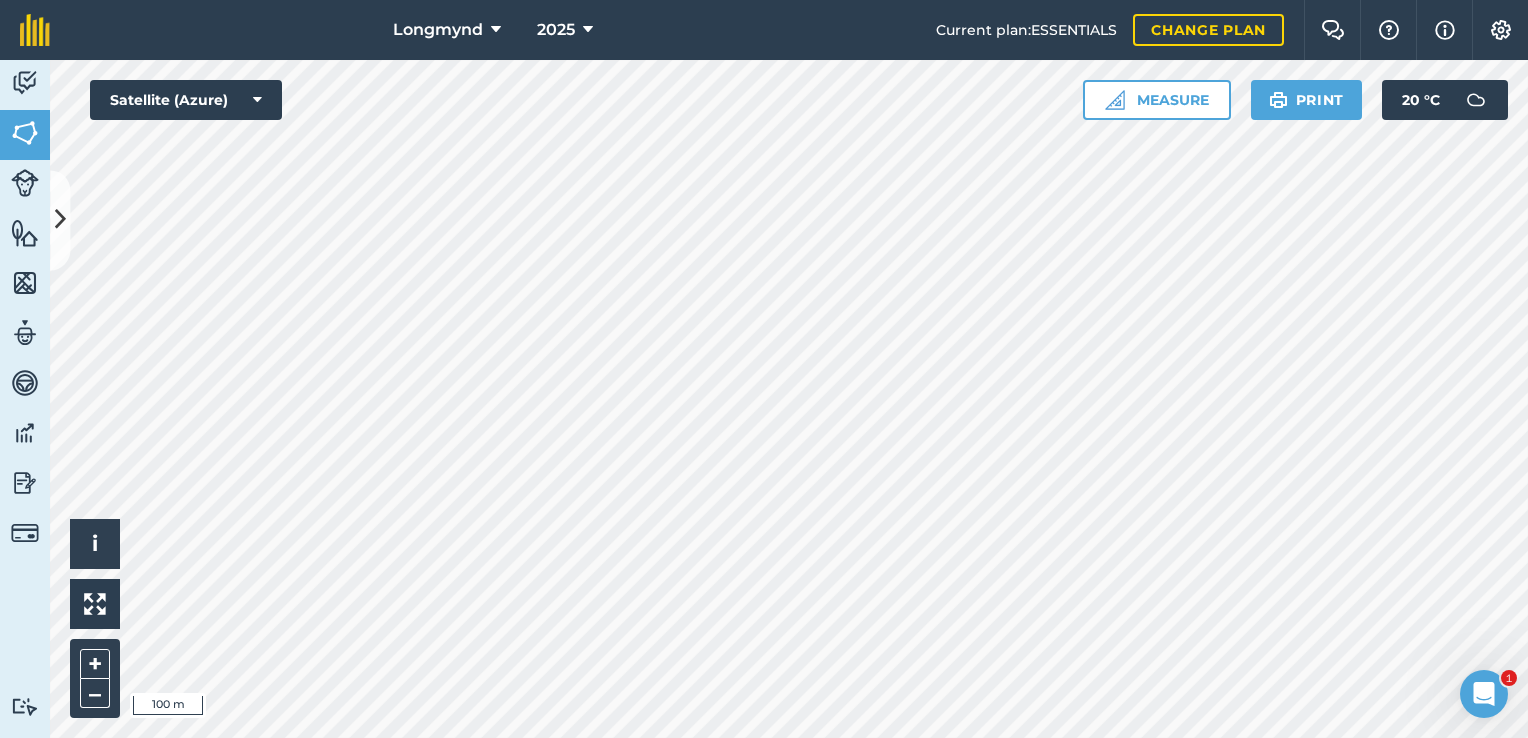 click on "Hello i © 2025 TomTom, Microsoft 100 m + – Satellite (Azure) Measure Print 20   ° C" at bounding box center [789, 399] 